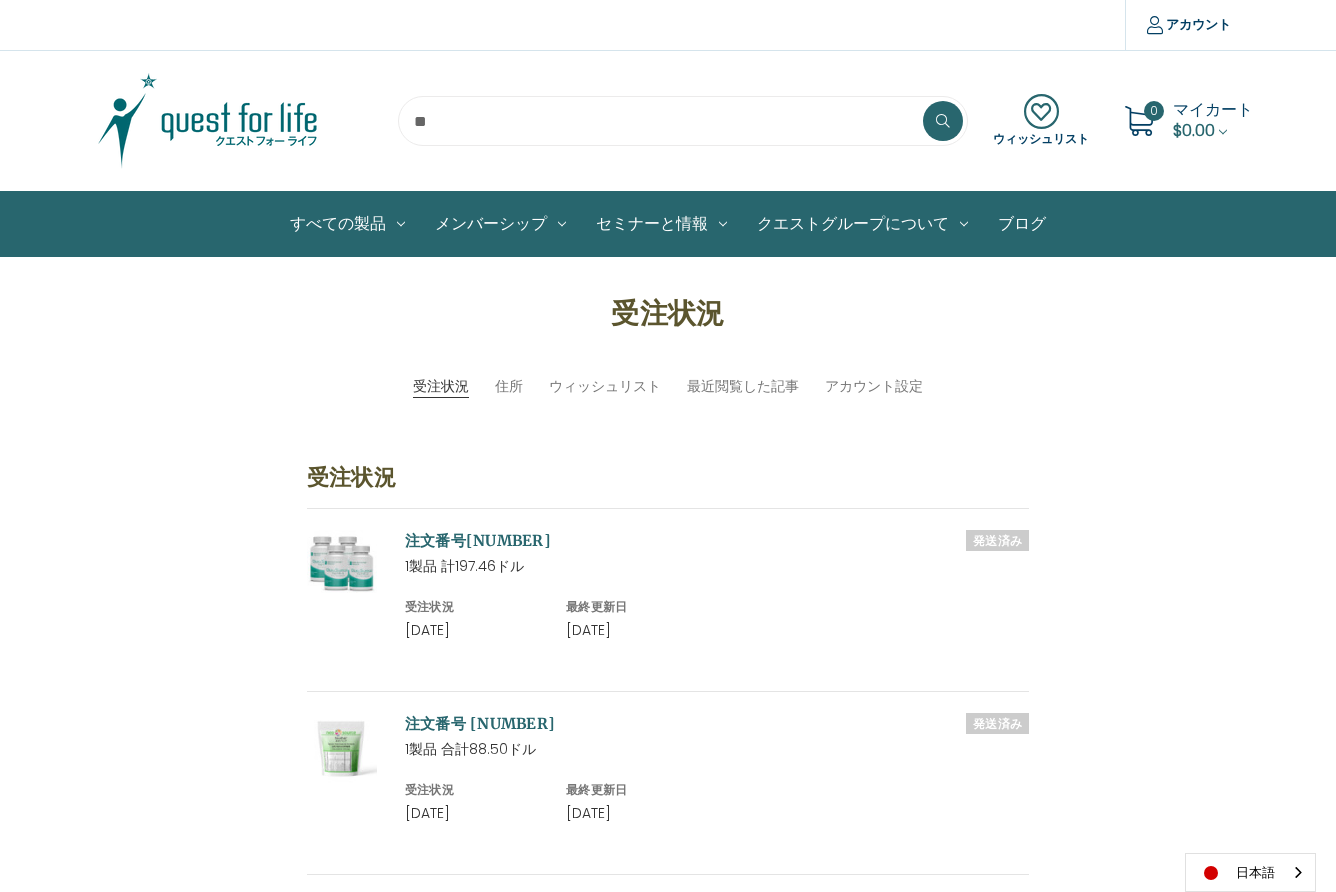 scroll, scrollTop: 0, scrollLeft: 0, axis: both 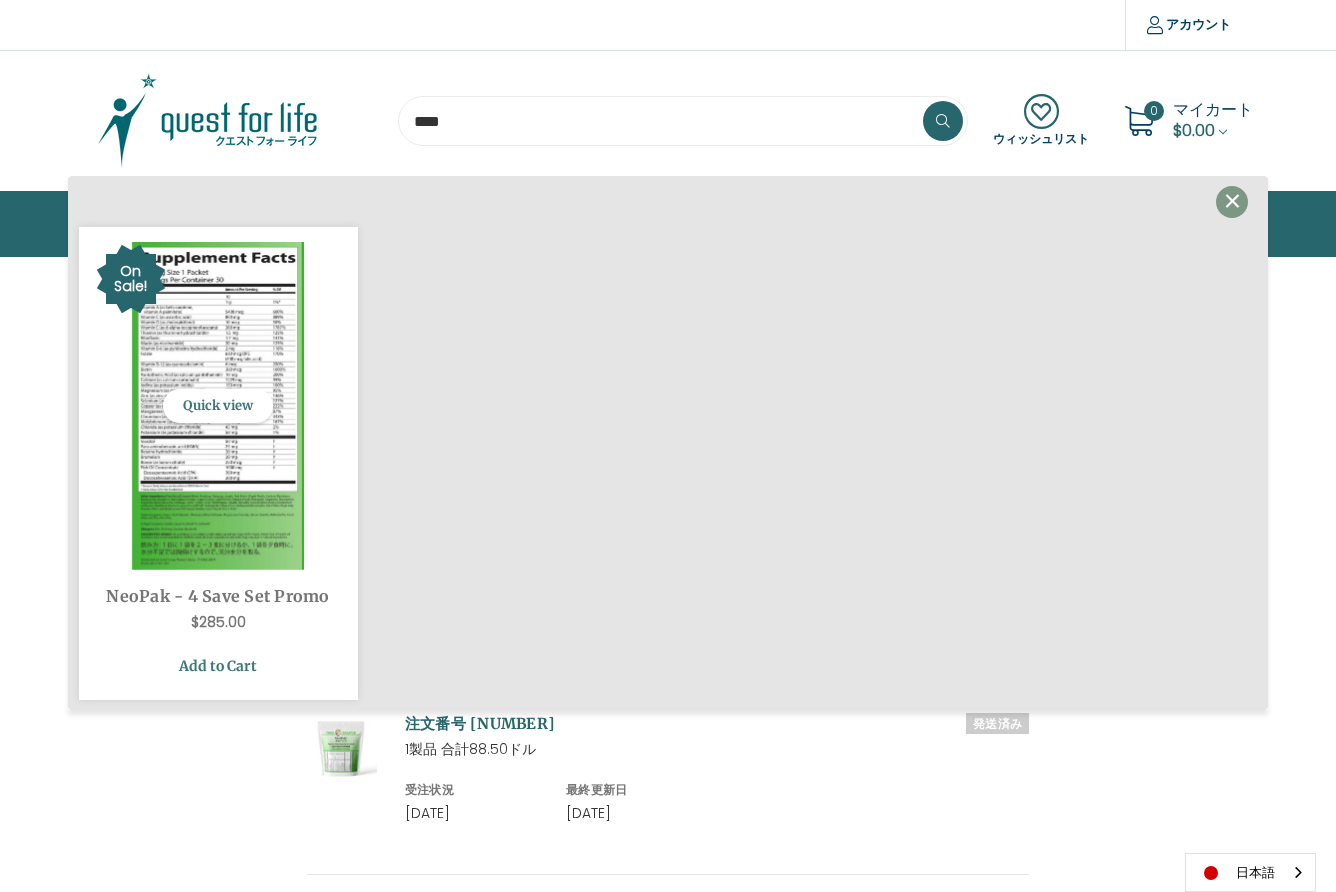 type on "****" 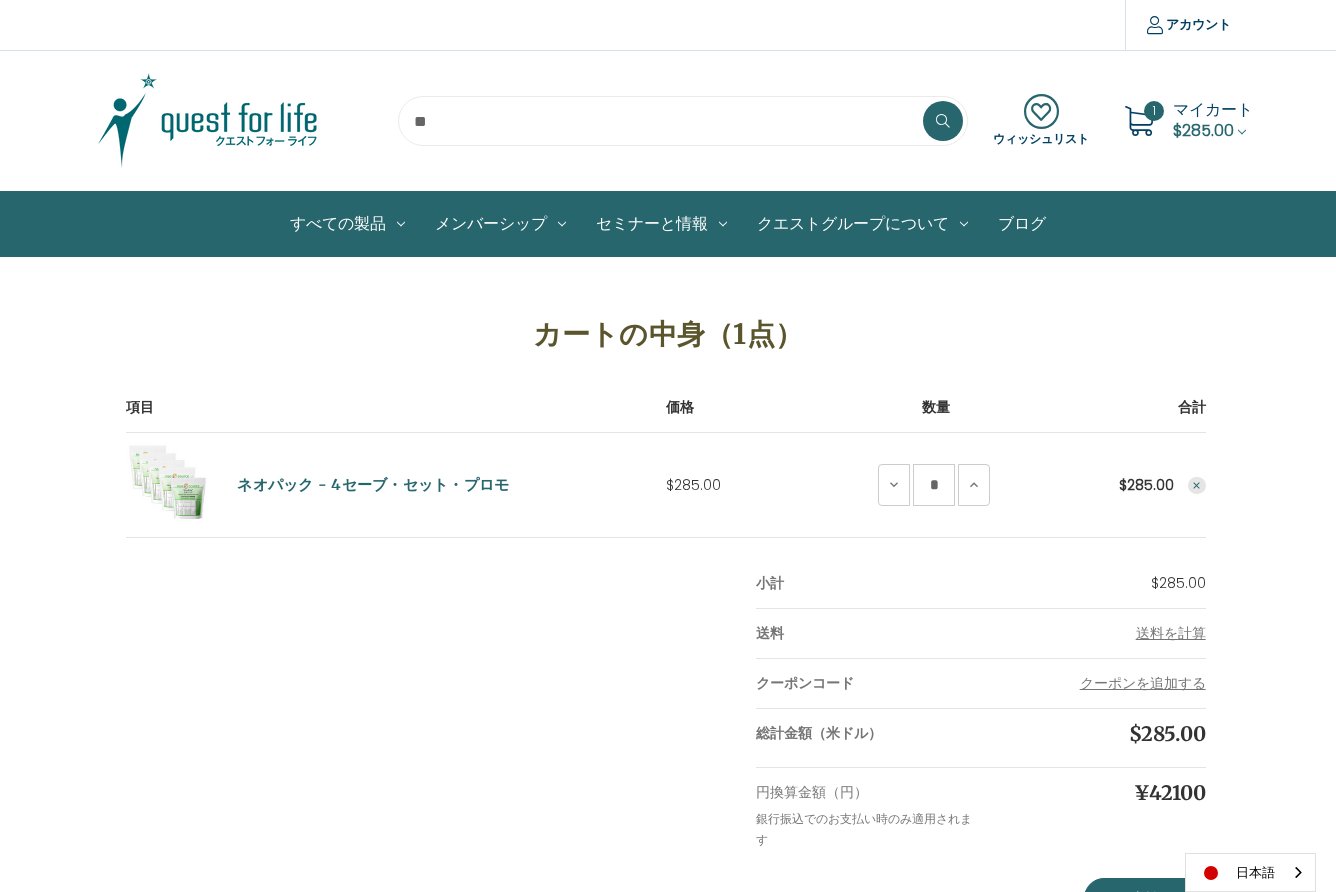 scroll, scrollTop: 0, scrollLeft: 0, axis: both 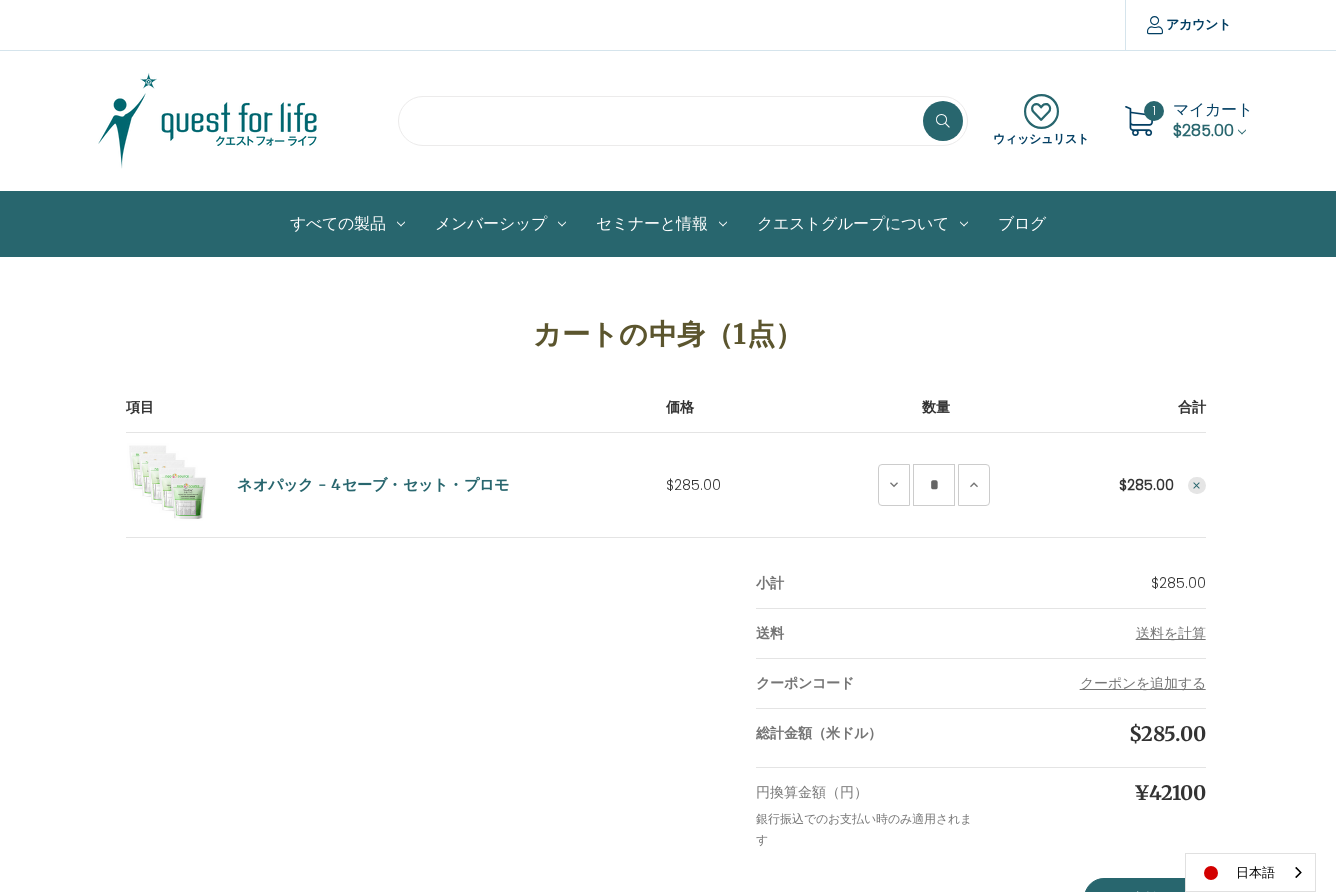 click at bounding box center (683, 121) 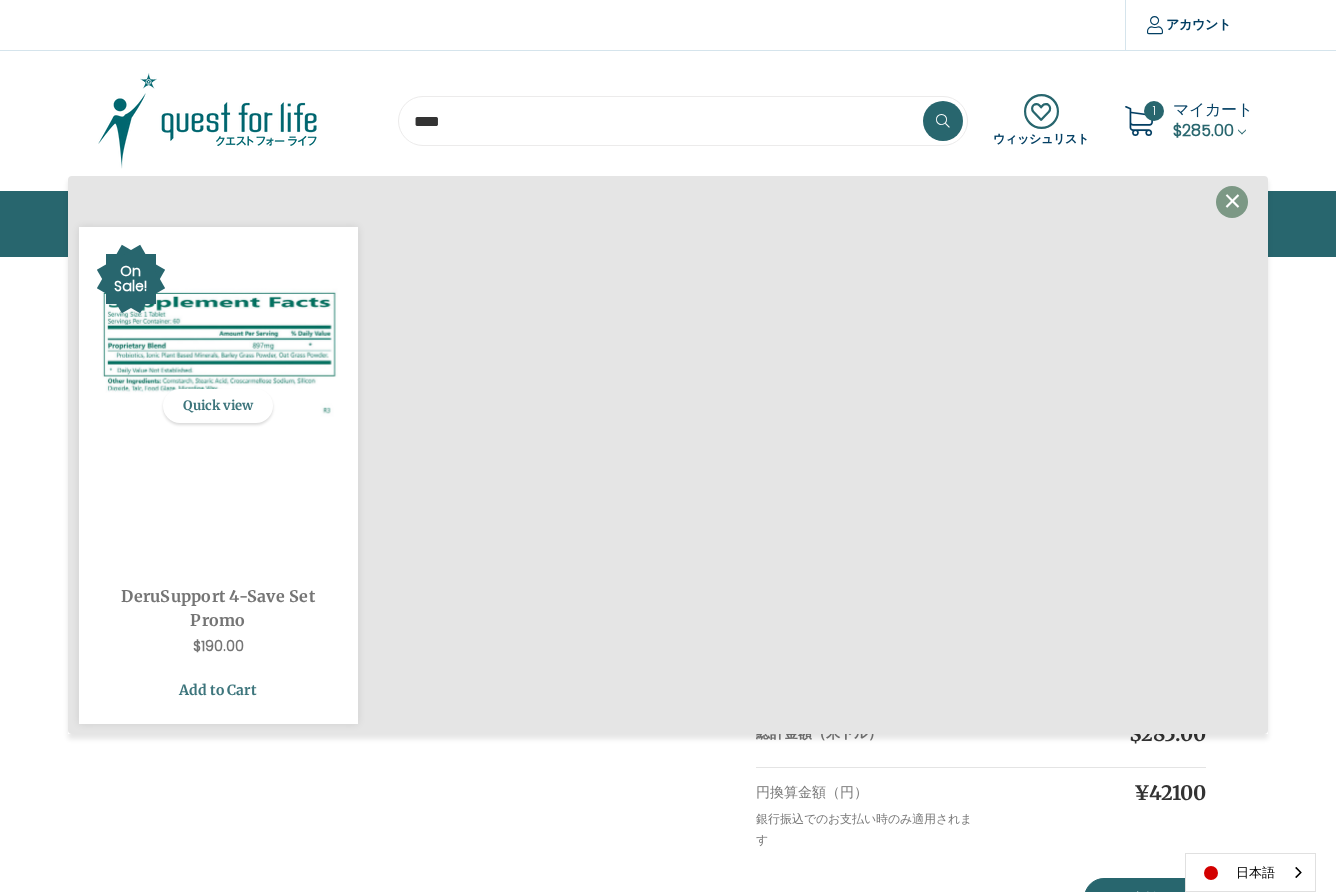 type on "****" 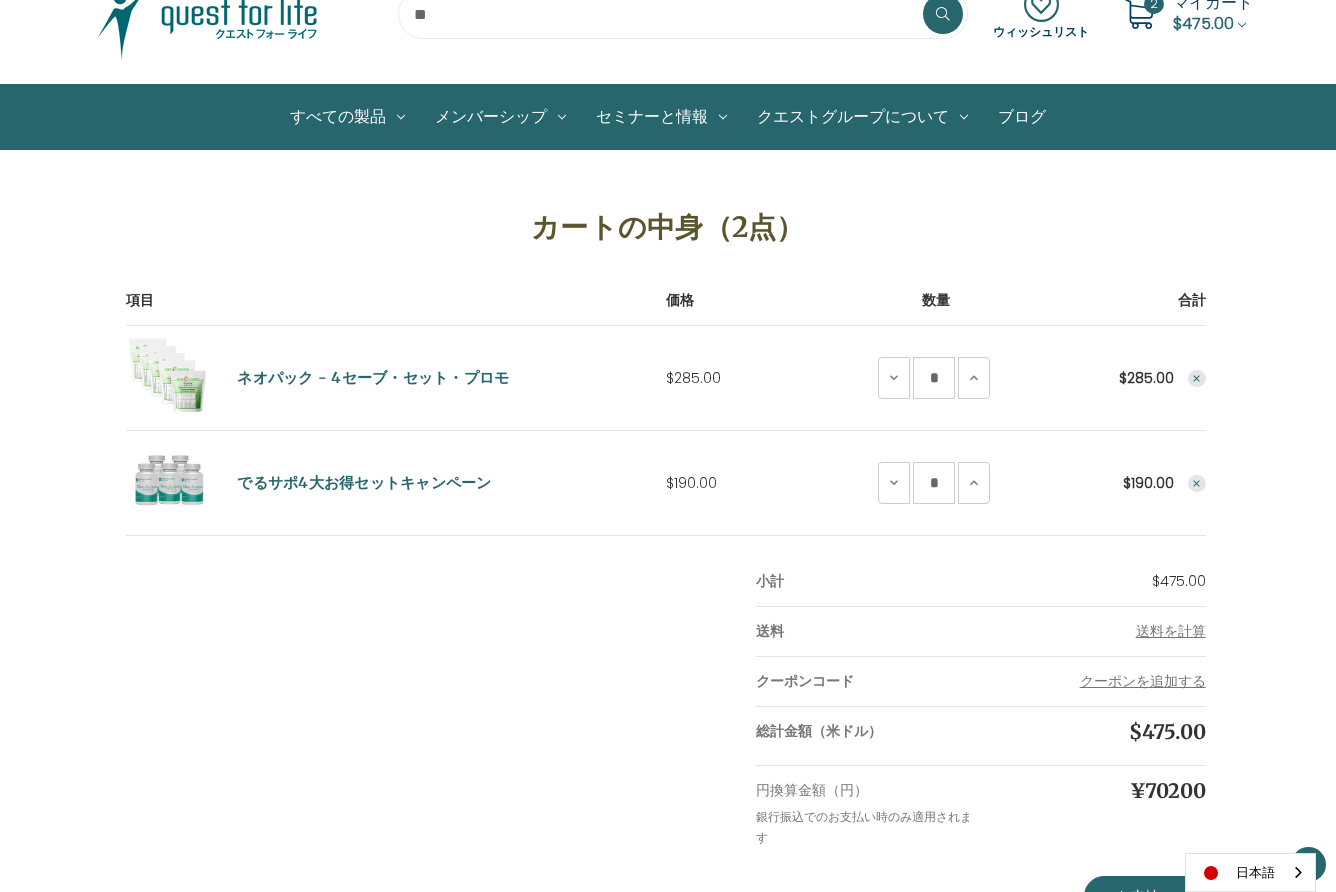 scroll, scrollTop: 127, scrollLeft: 0, axis: vertical 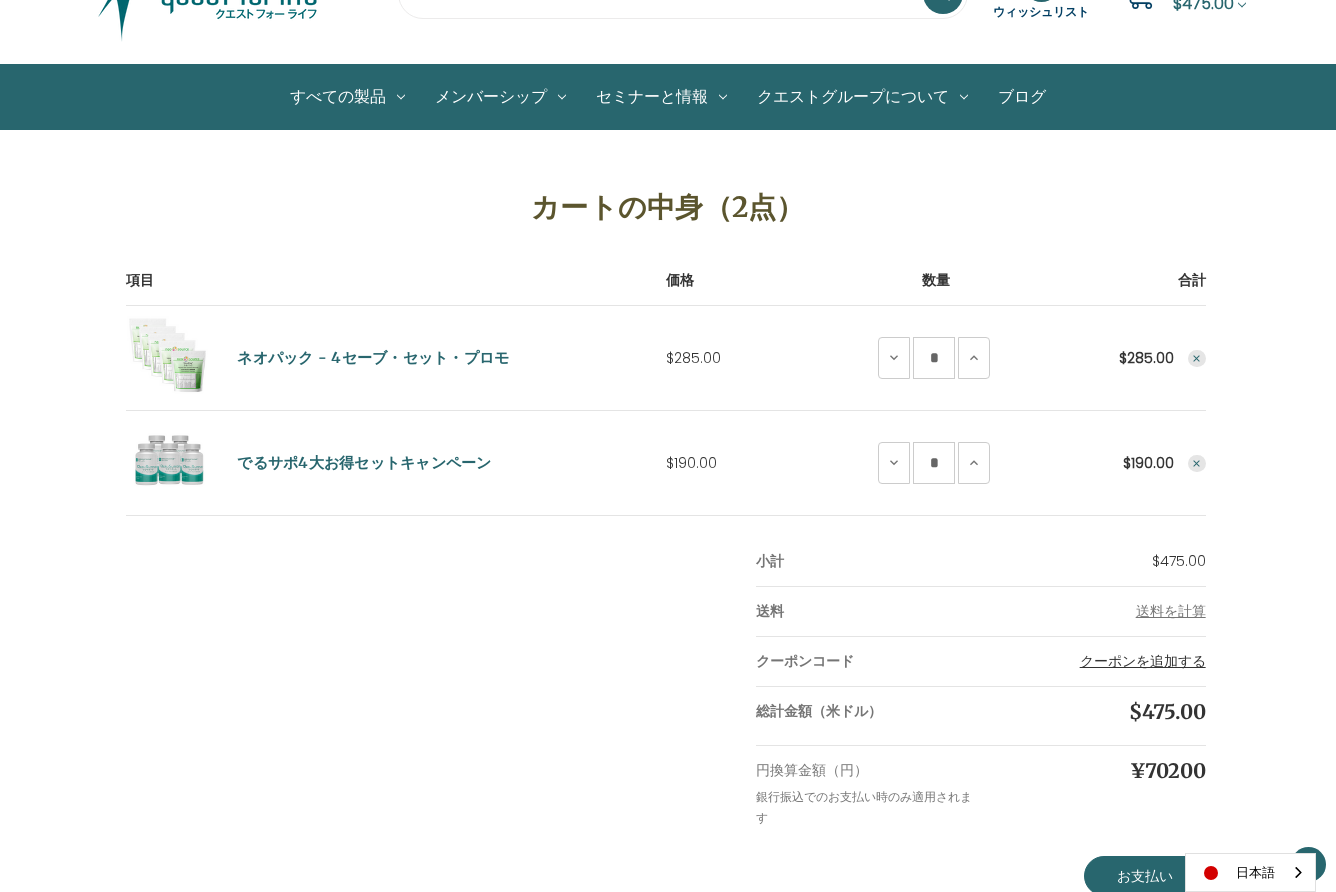 click on "クーポンを追加する" at bounding box center (1143, 661) 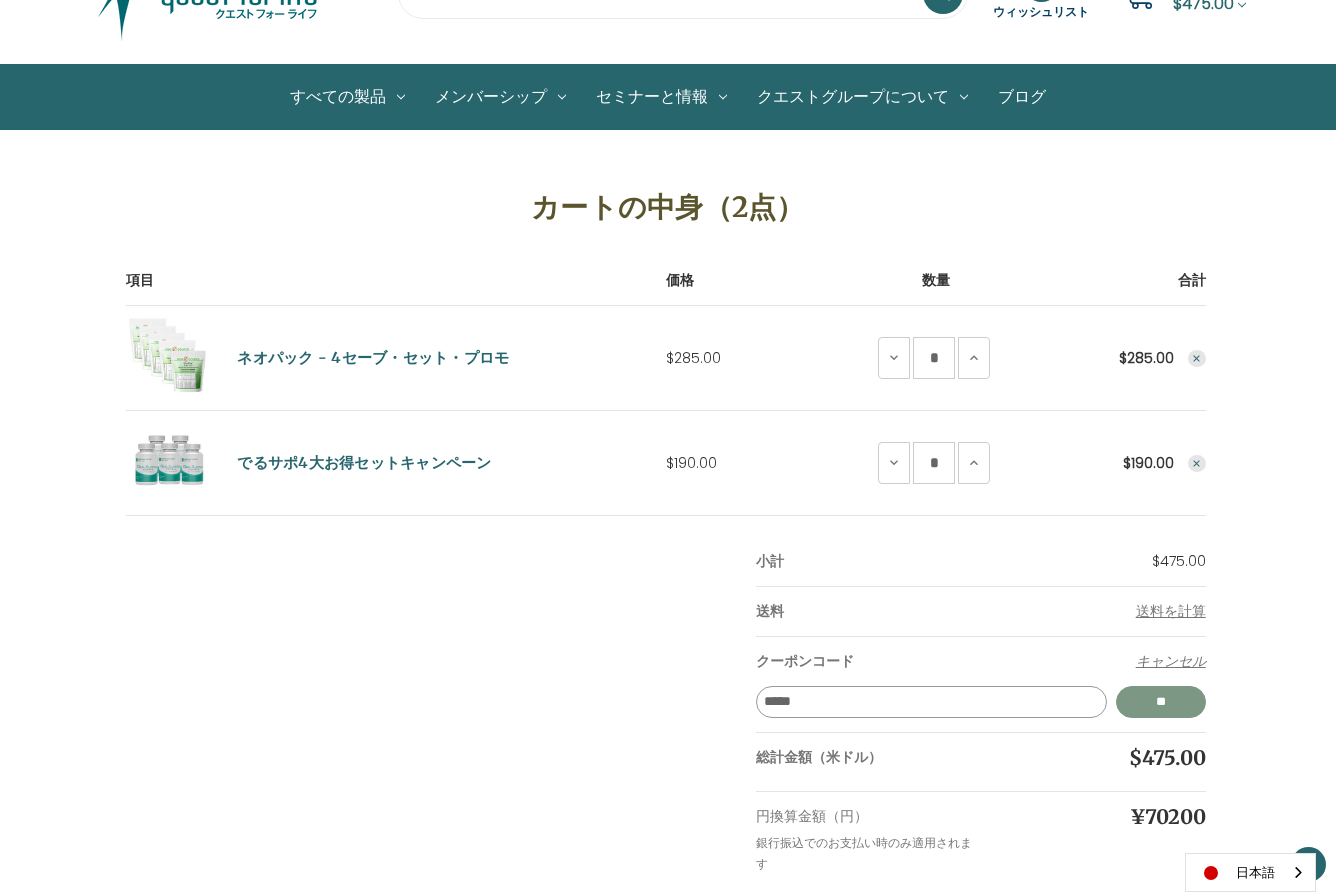 type on "*****" 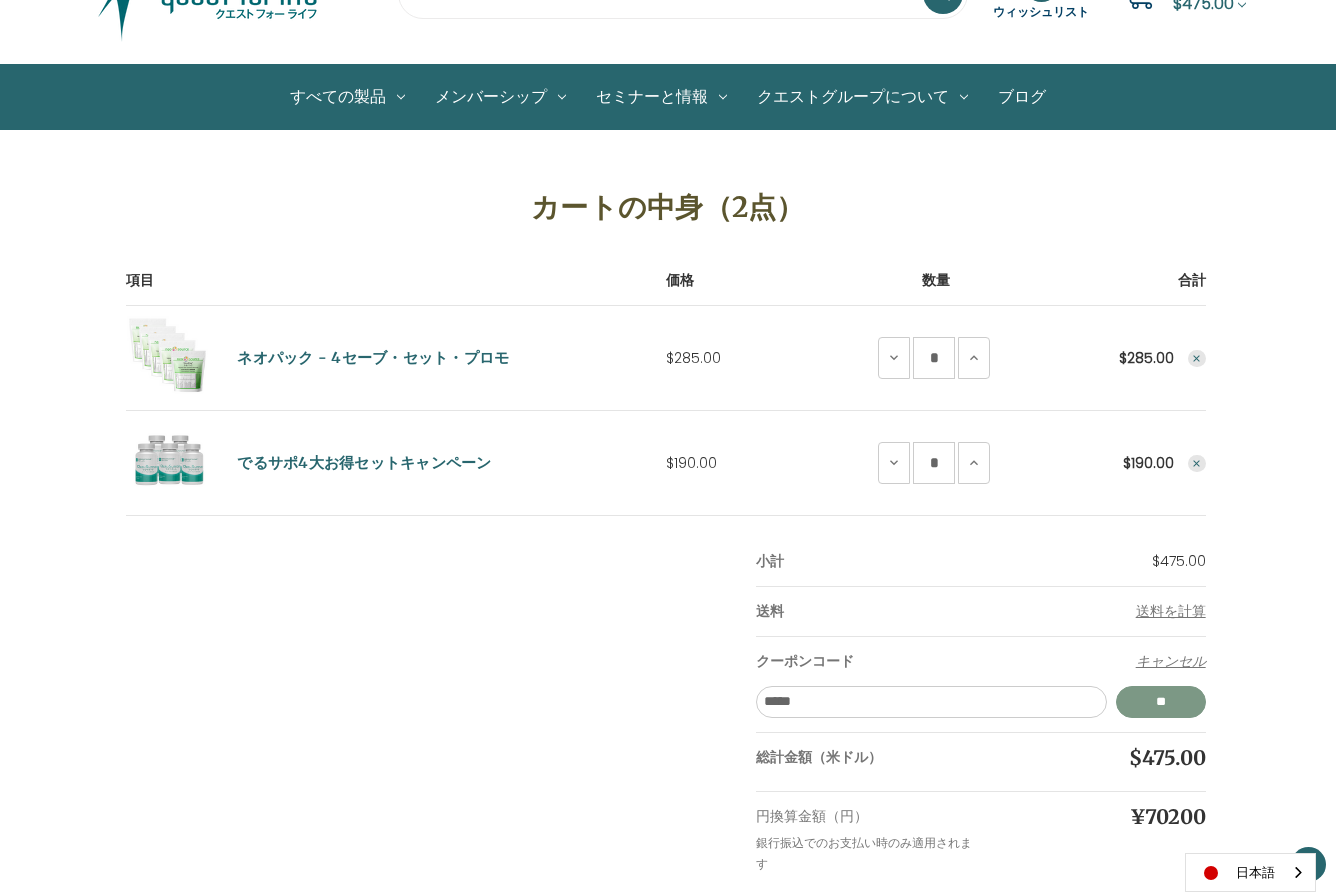 click on "**" at bounding box center [1161, 702] 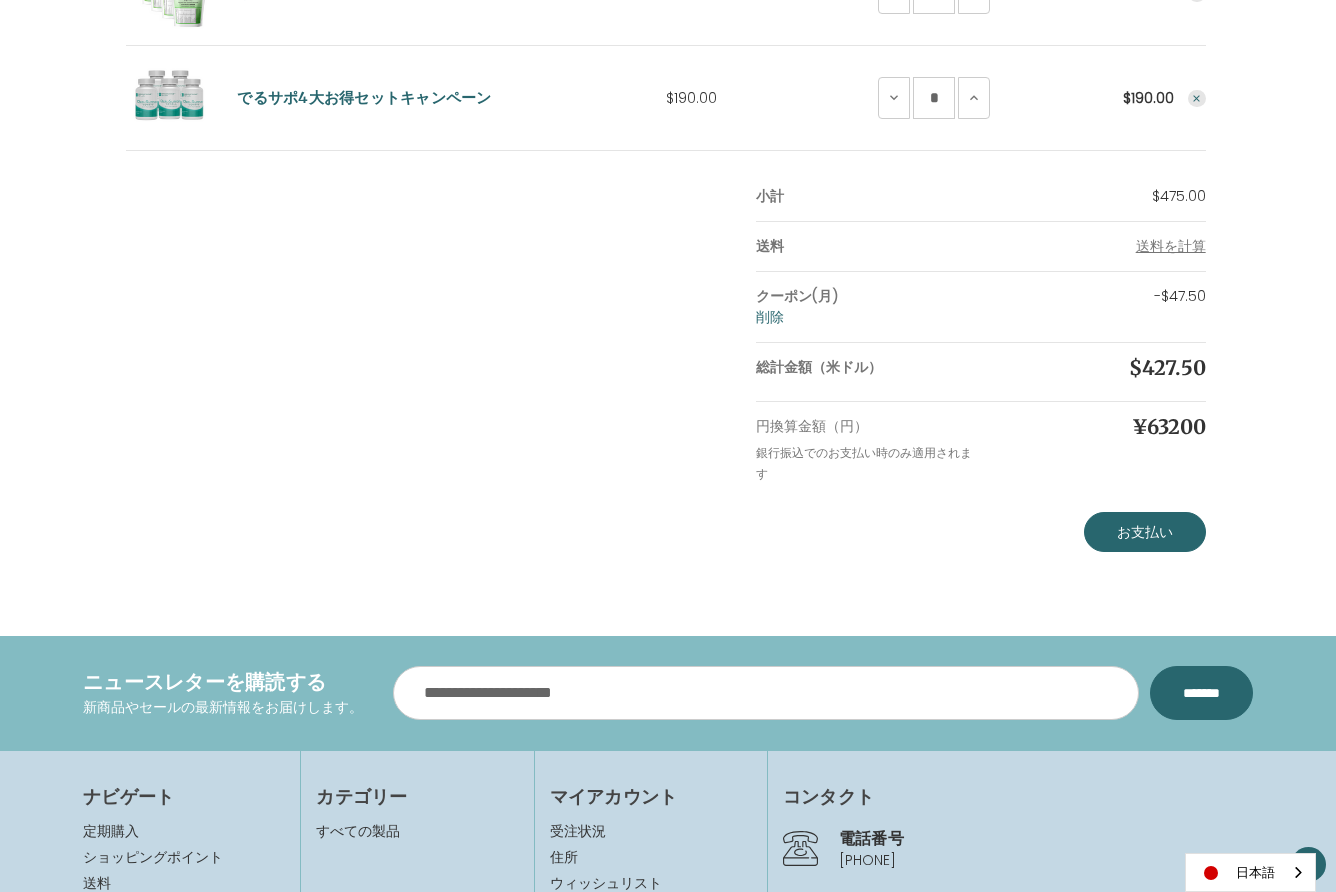 scroll, scrollTop: 508, scrollLeft: 0, axis: vertical 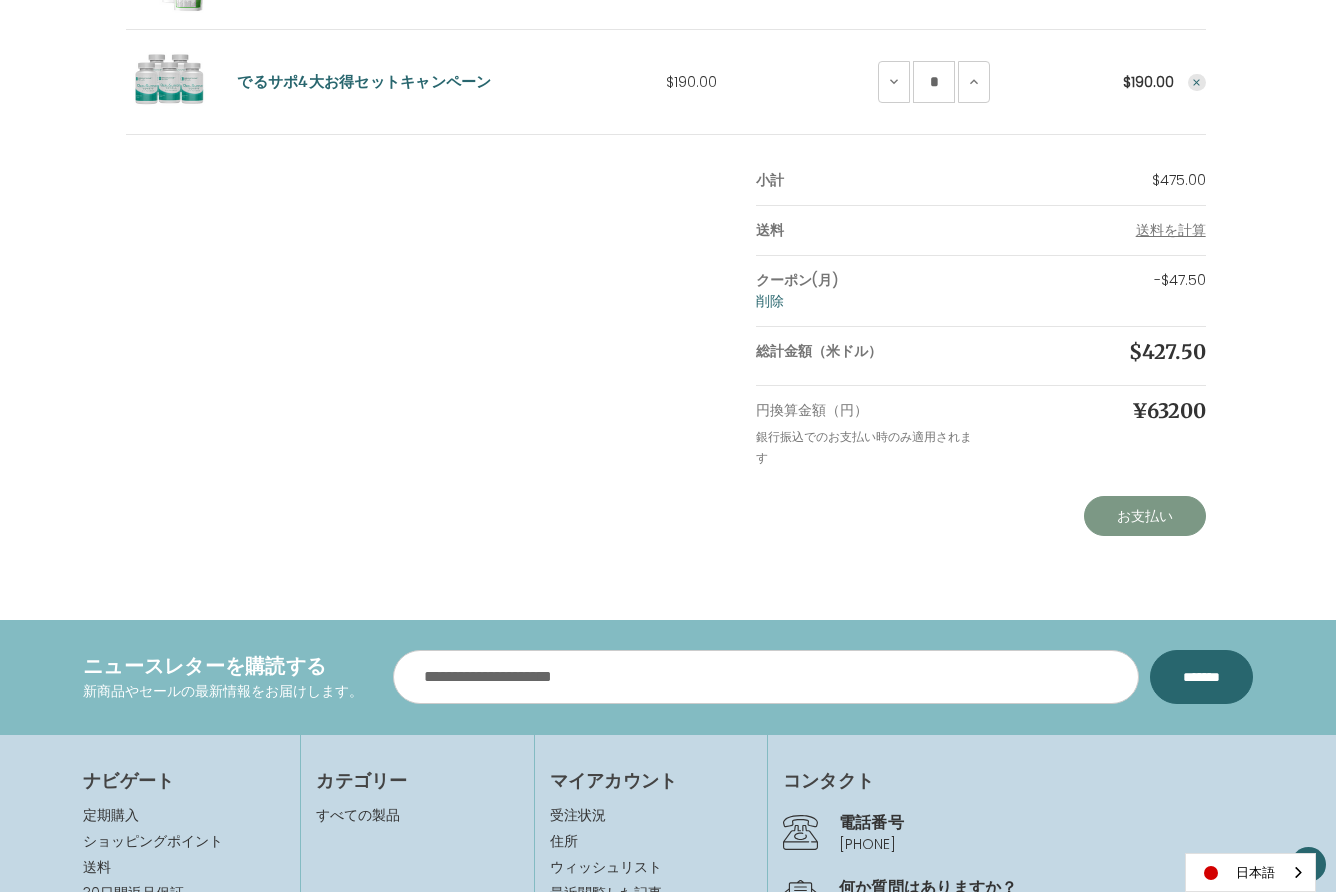 click on "お支払い" at bounding box center (1145, 516) 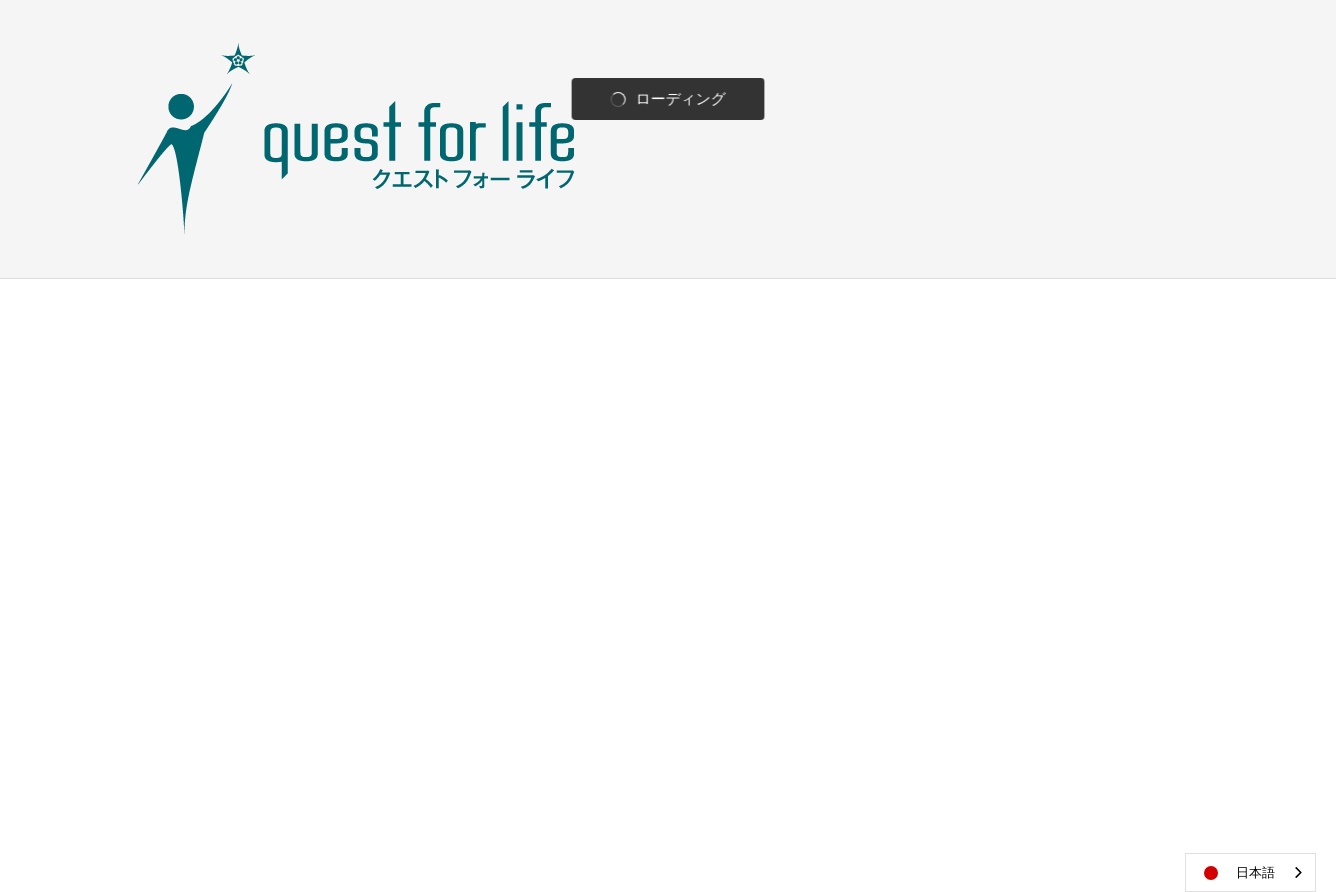 scroll, scrollTop: 0, scrollLeft: 0, axis: both 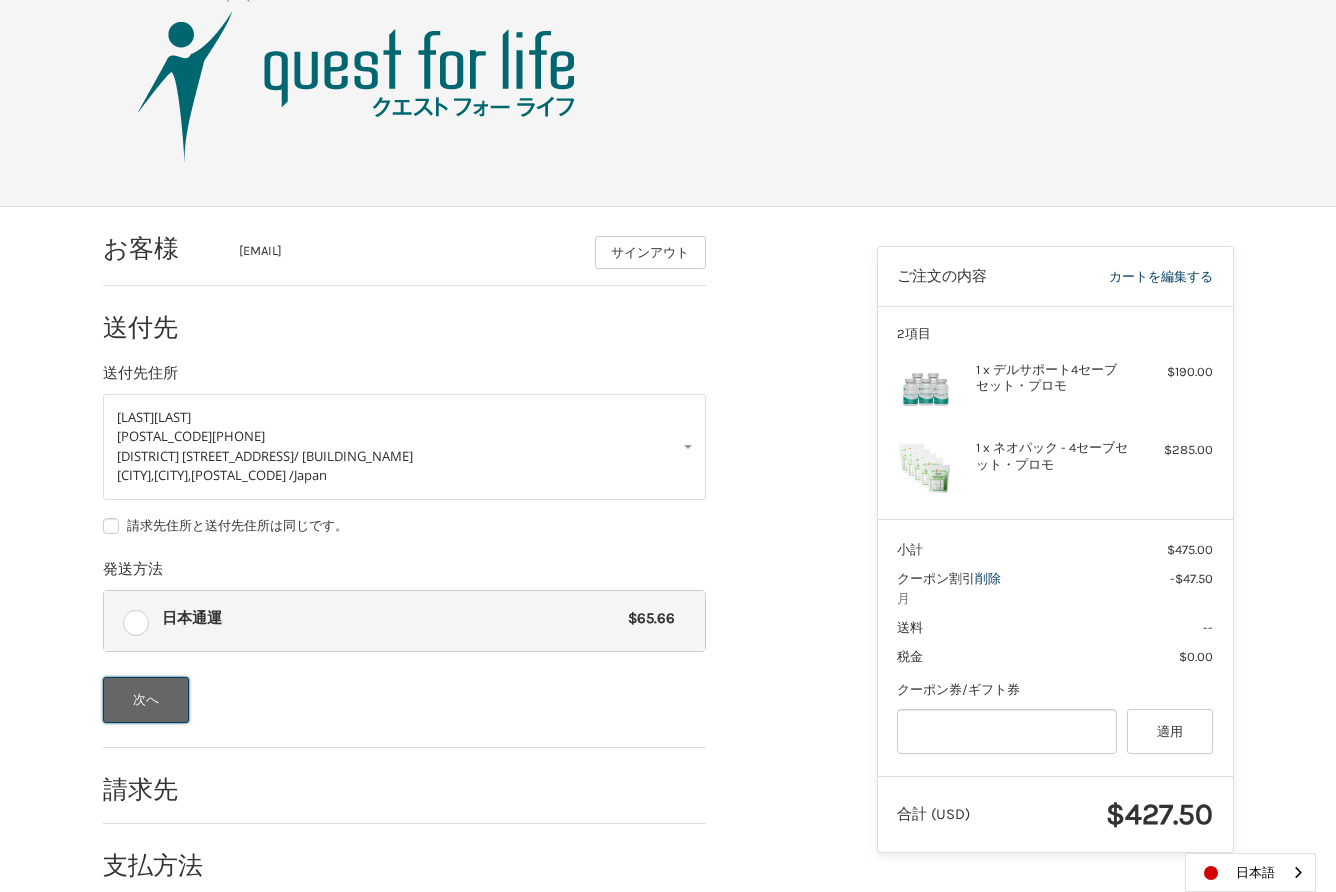 click on "次へ" at bounding box center (146, 700) 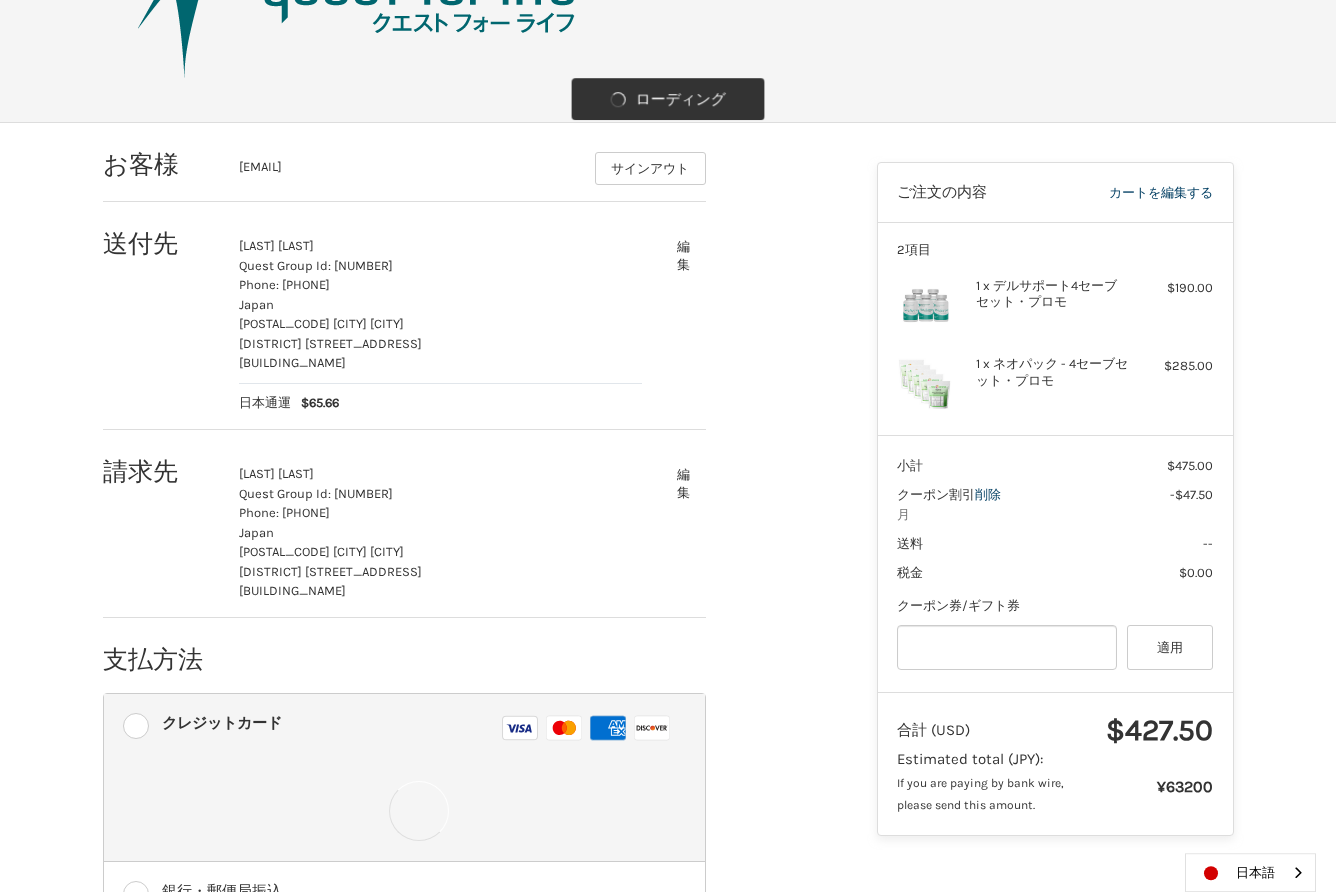 scroll, scrollTop: 156, scrollLeft: 0, axis: vertical 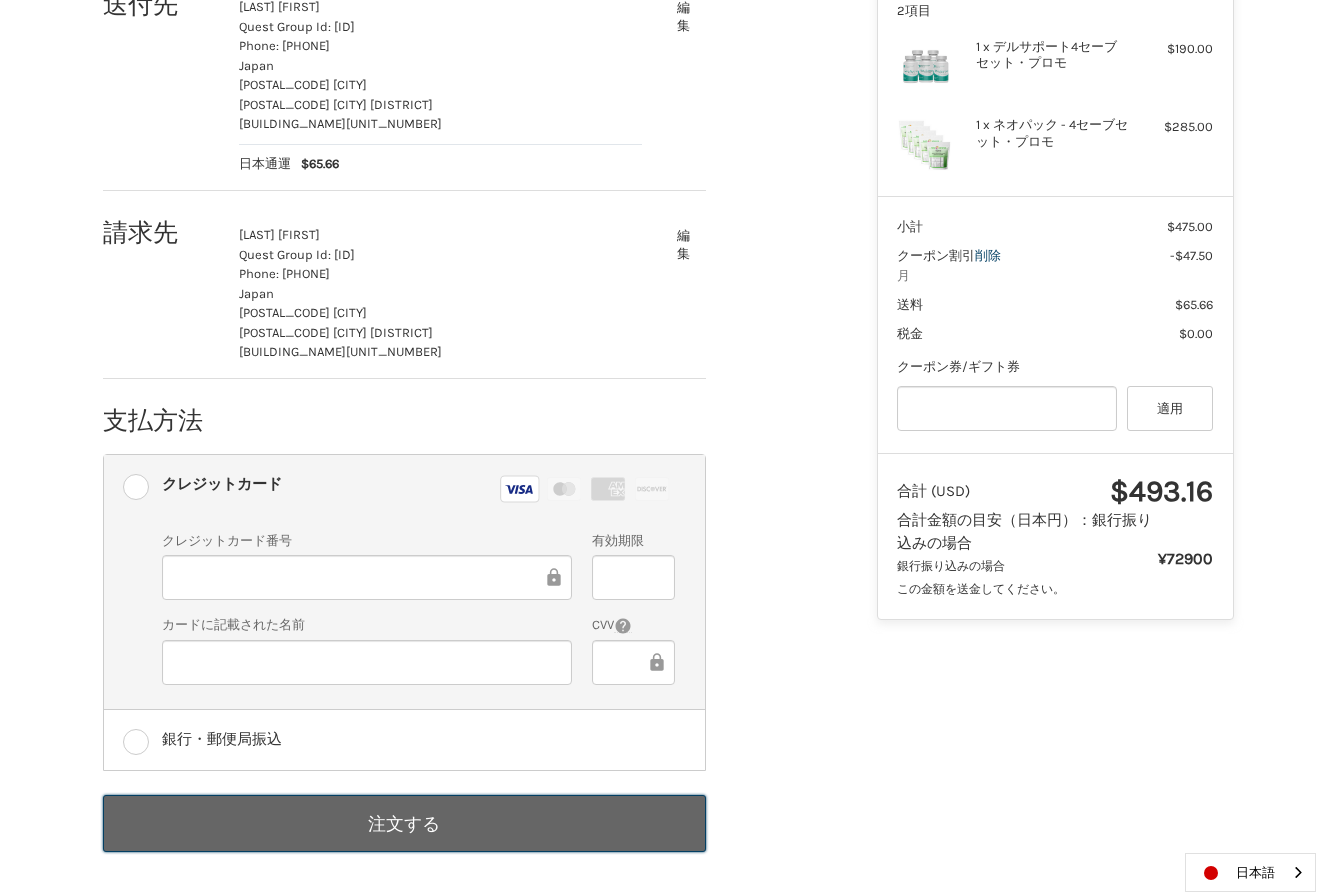 click on "注文する" at bounding box center (404, 823) 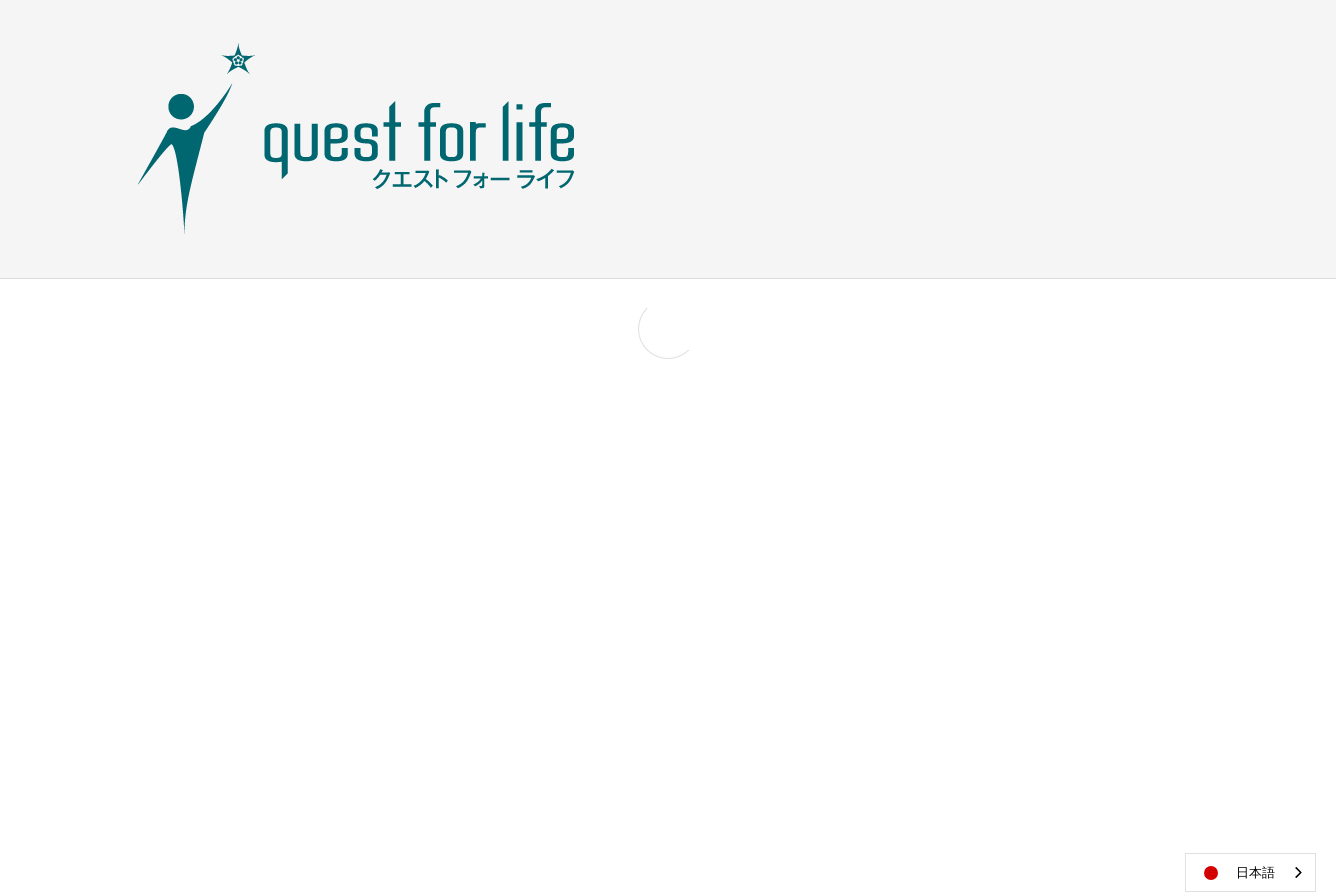 scroll, scrollTop: 0, scrollLeft: 0, axis: both 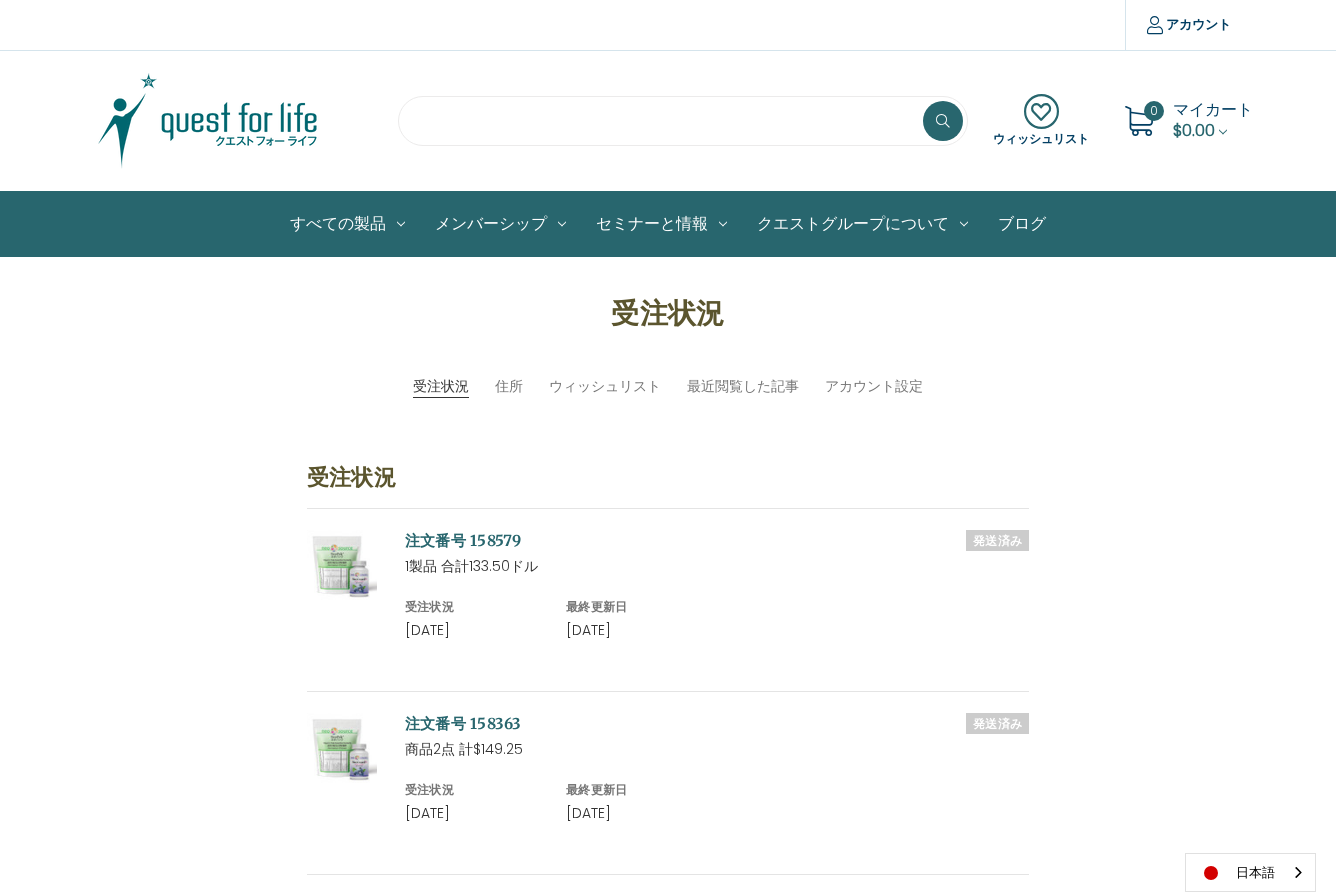 click at bounding box center (683, 121) 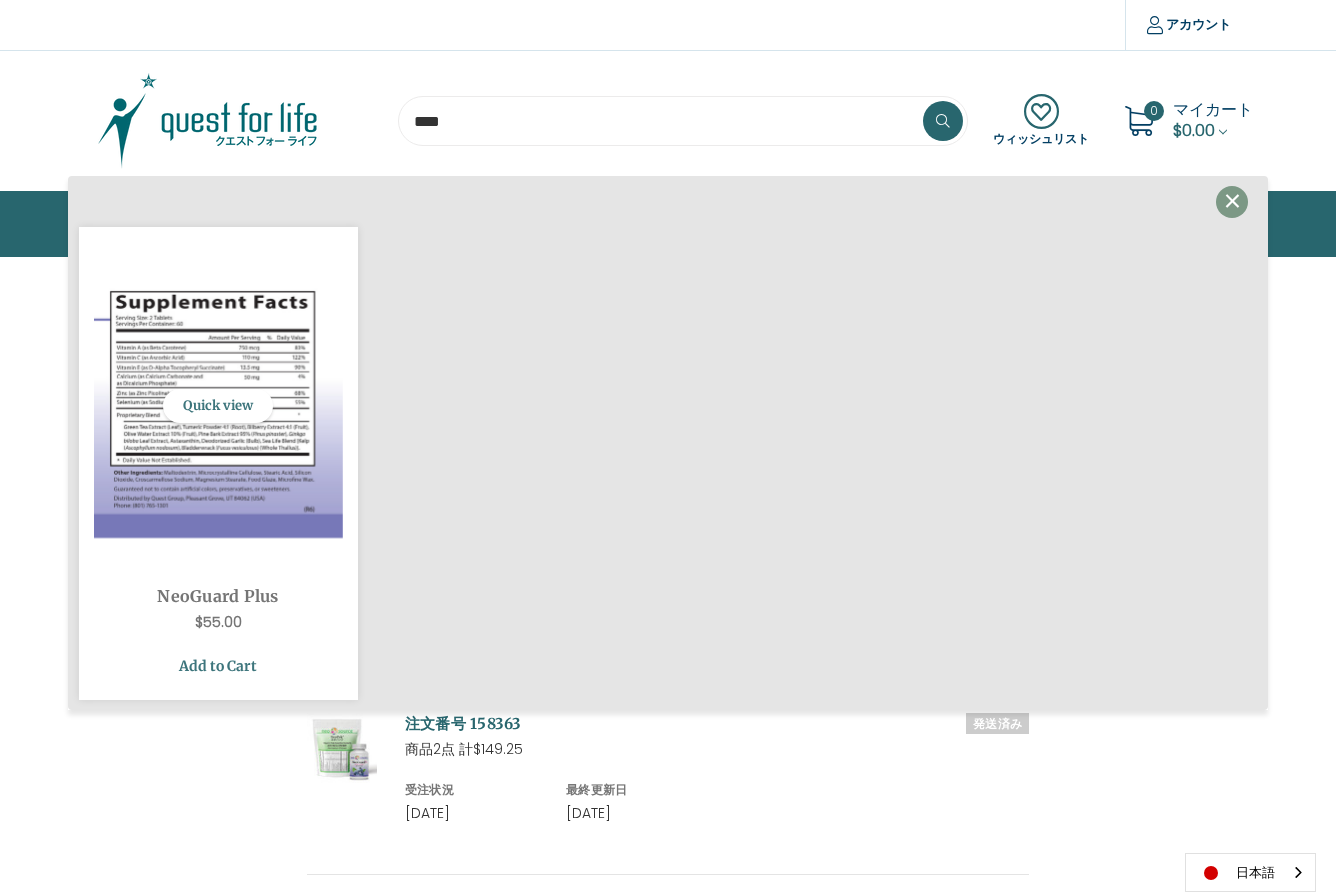 type on "****" 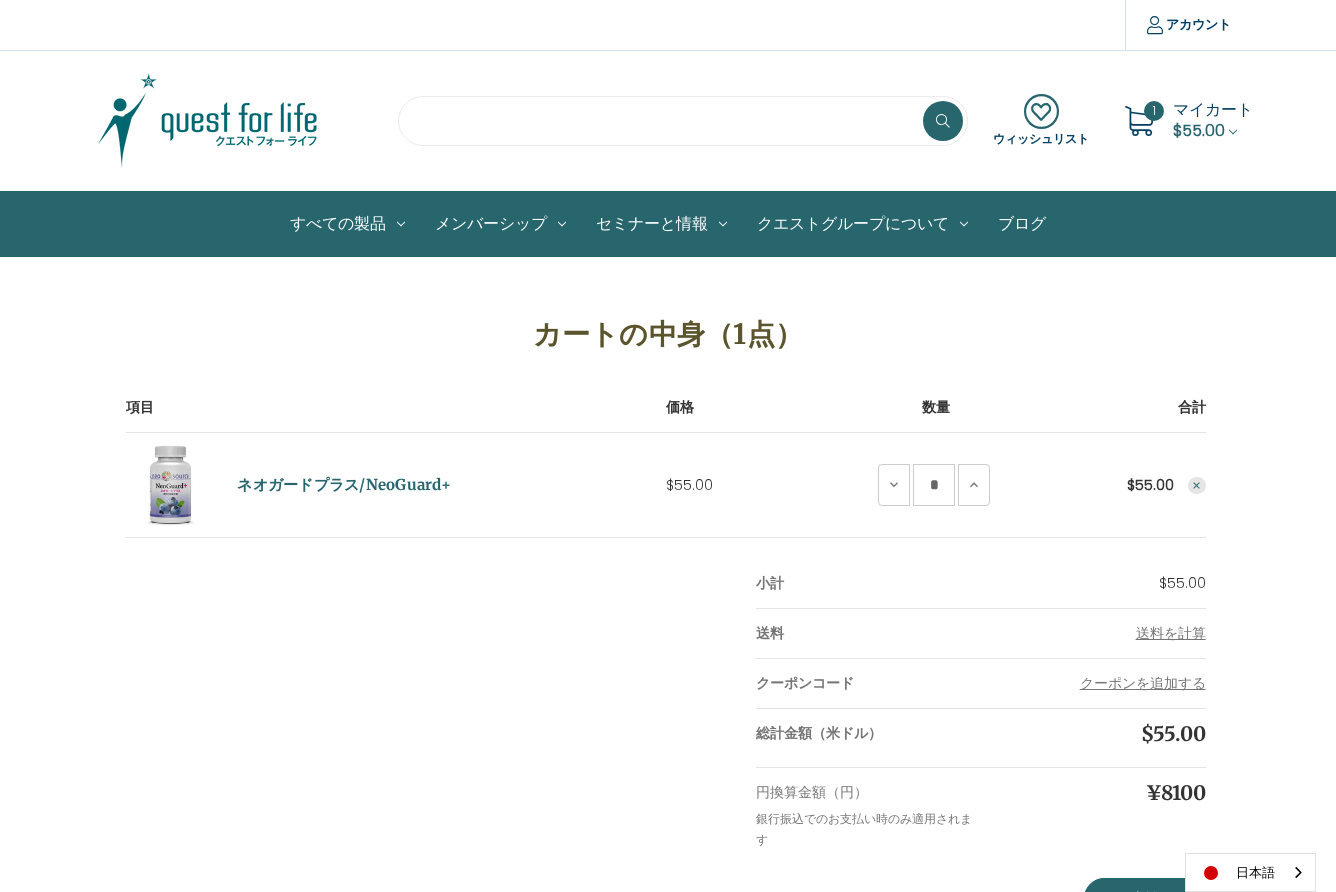 click at bounding box center (683, 121) 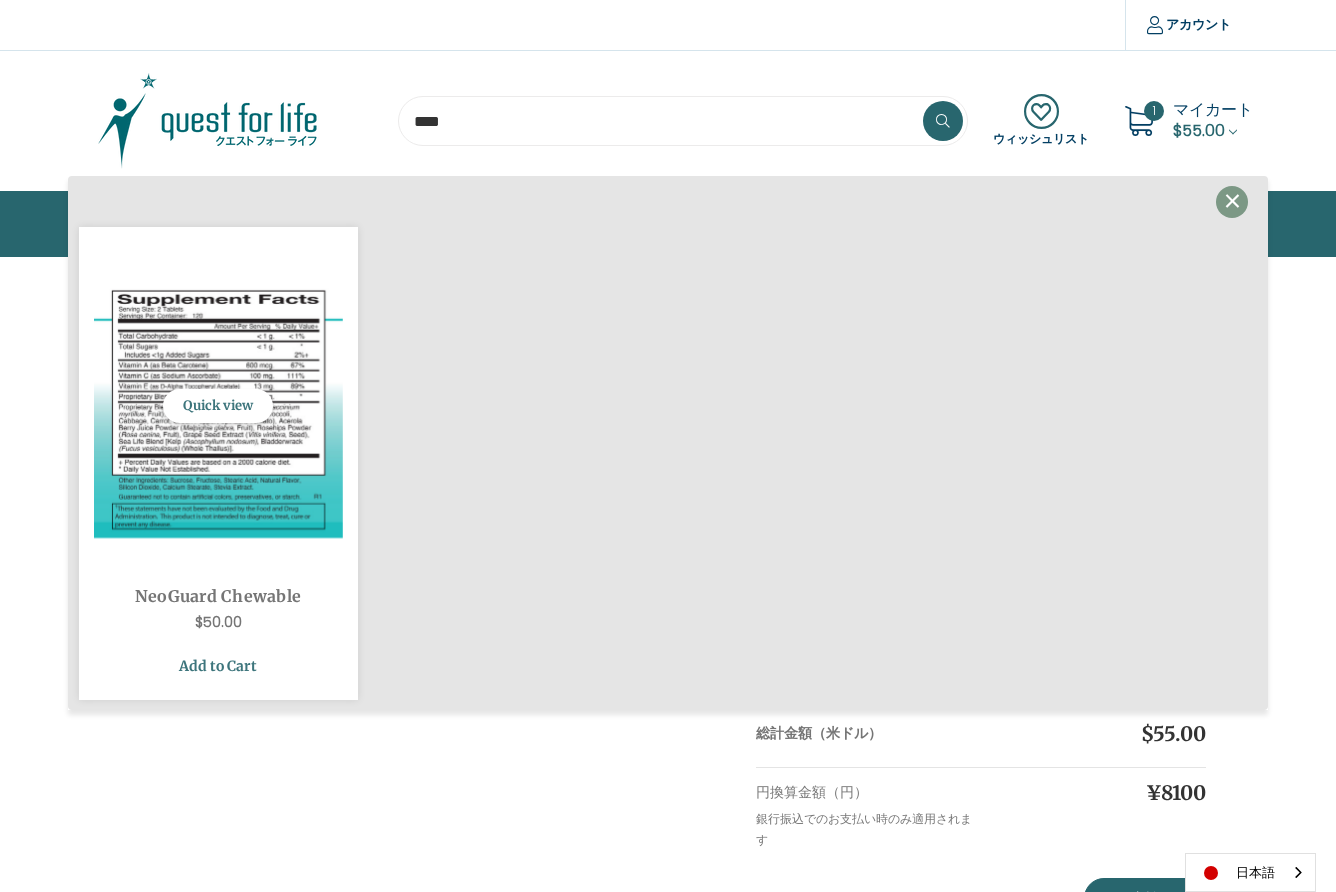 type on "****" 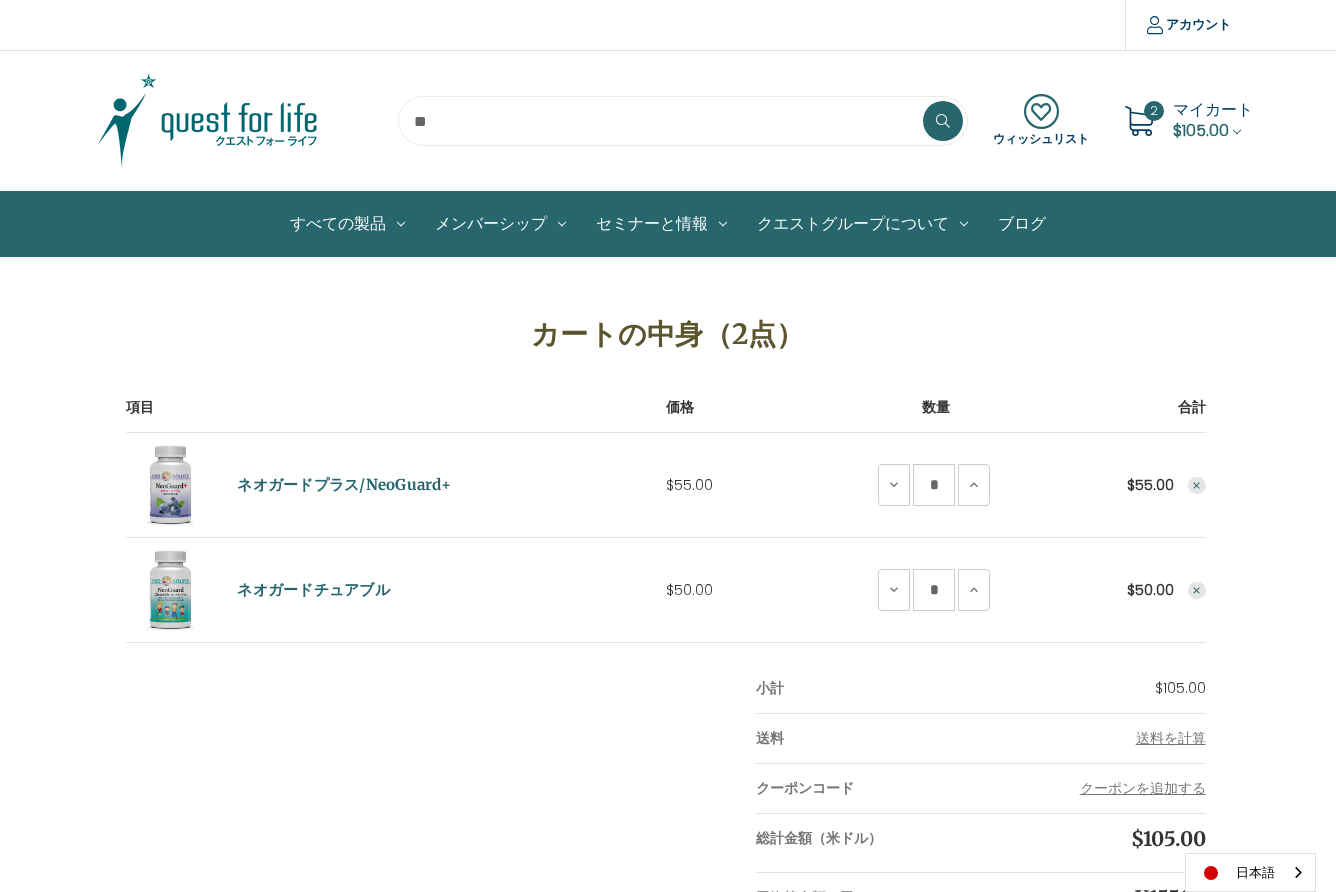 scroll, scrollTop: 0, scrollLeft: 0, axis: both 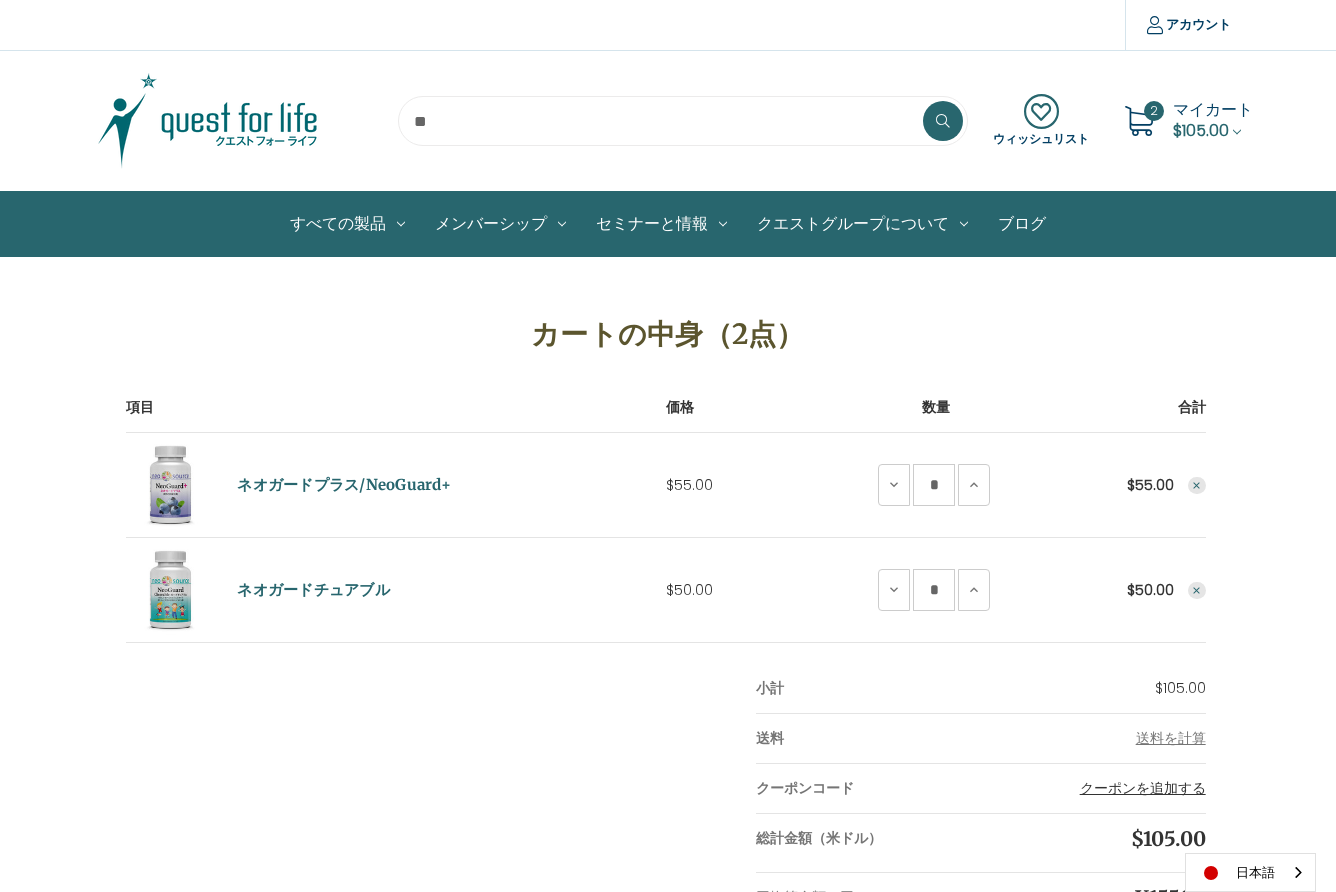 click on "クーポンを追加する" at bounding box center [1143, 788] 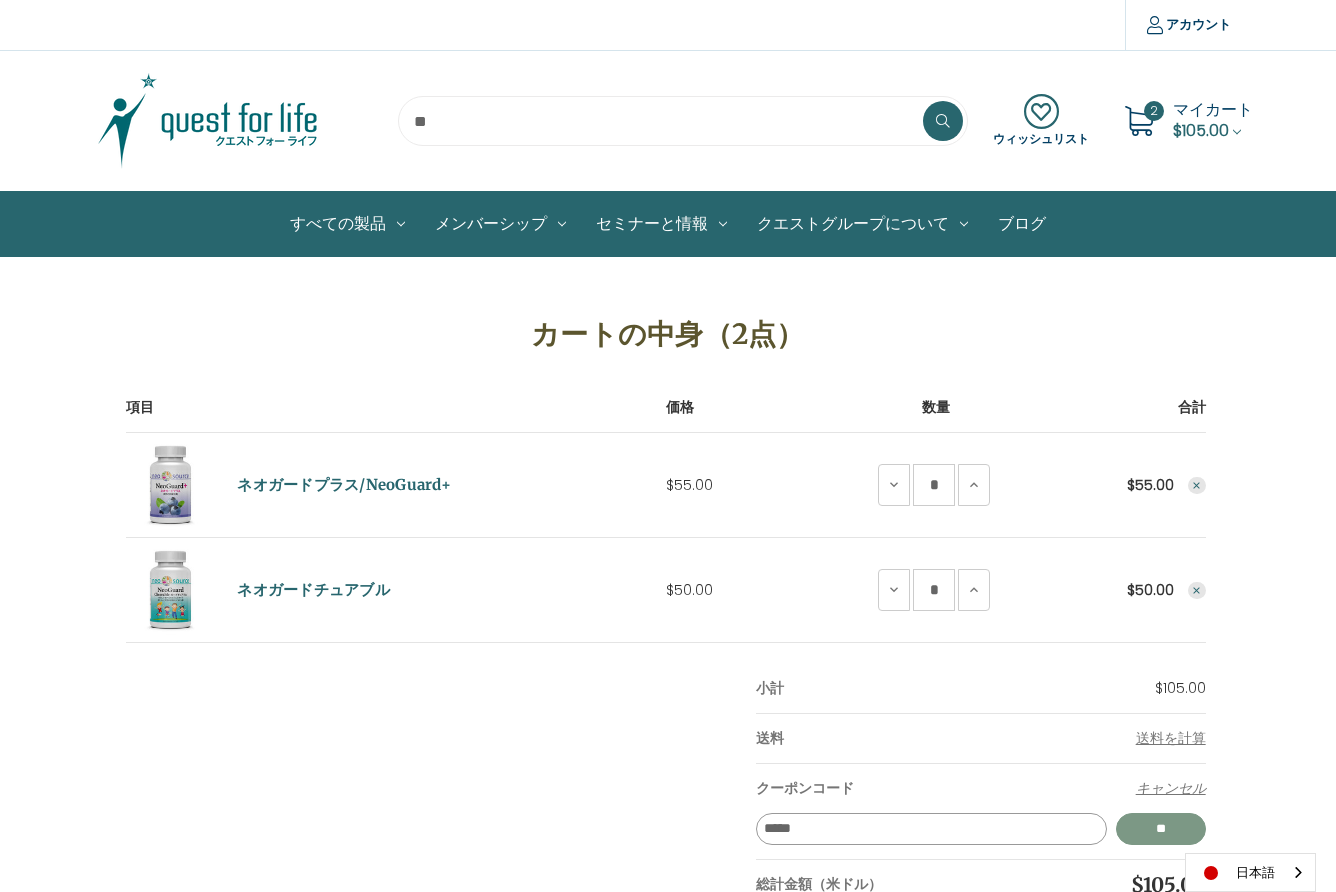 type on "*****" 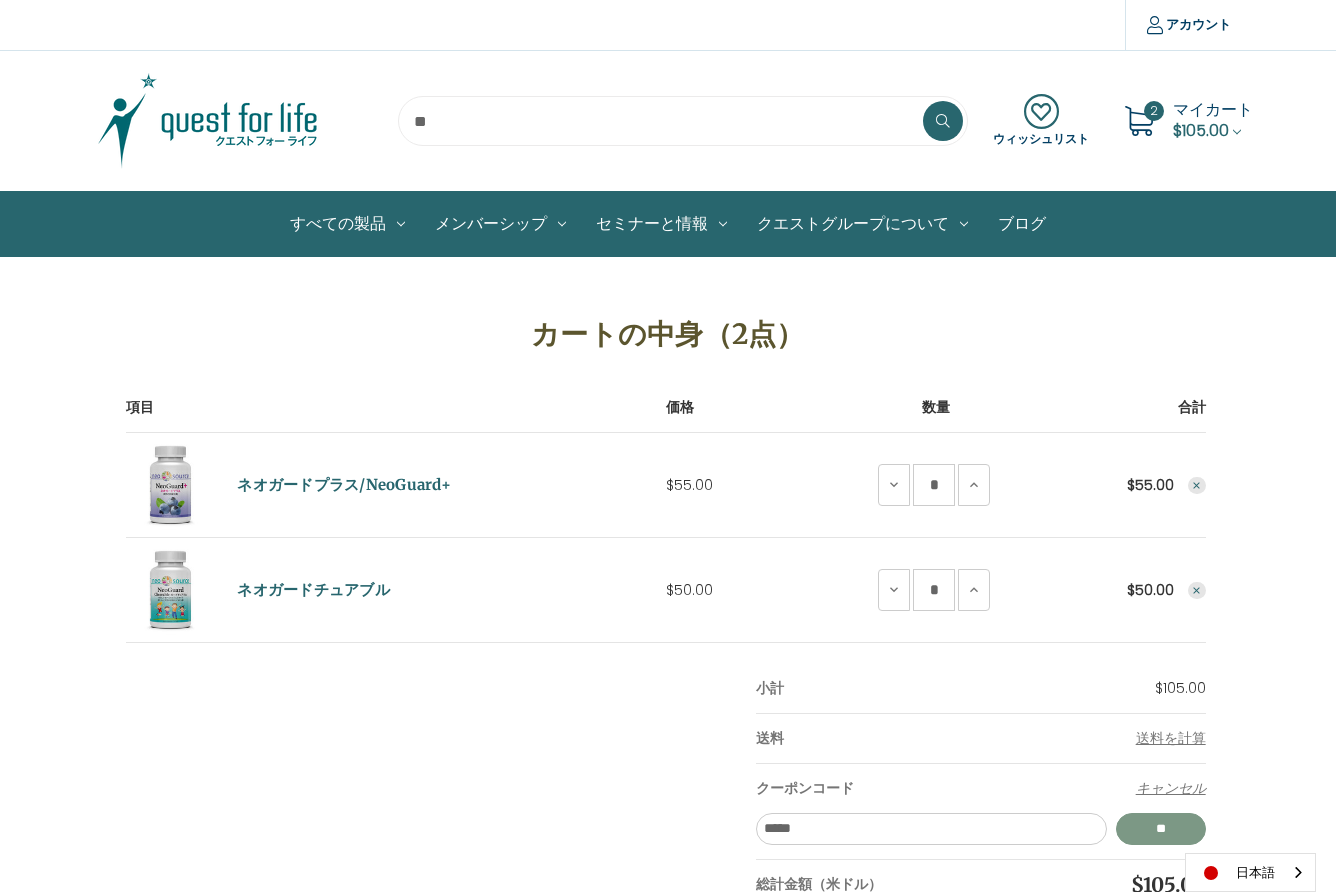 click on "**" at bounding box center [1161, 829] 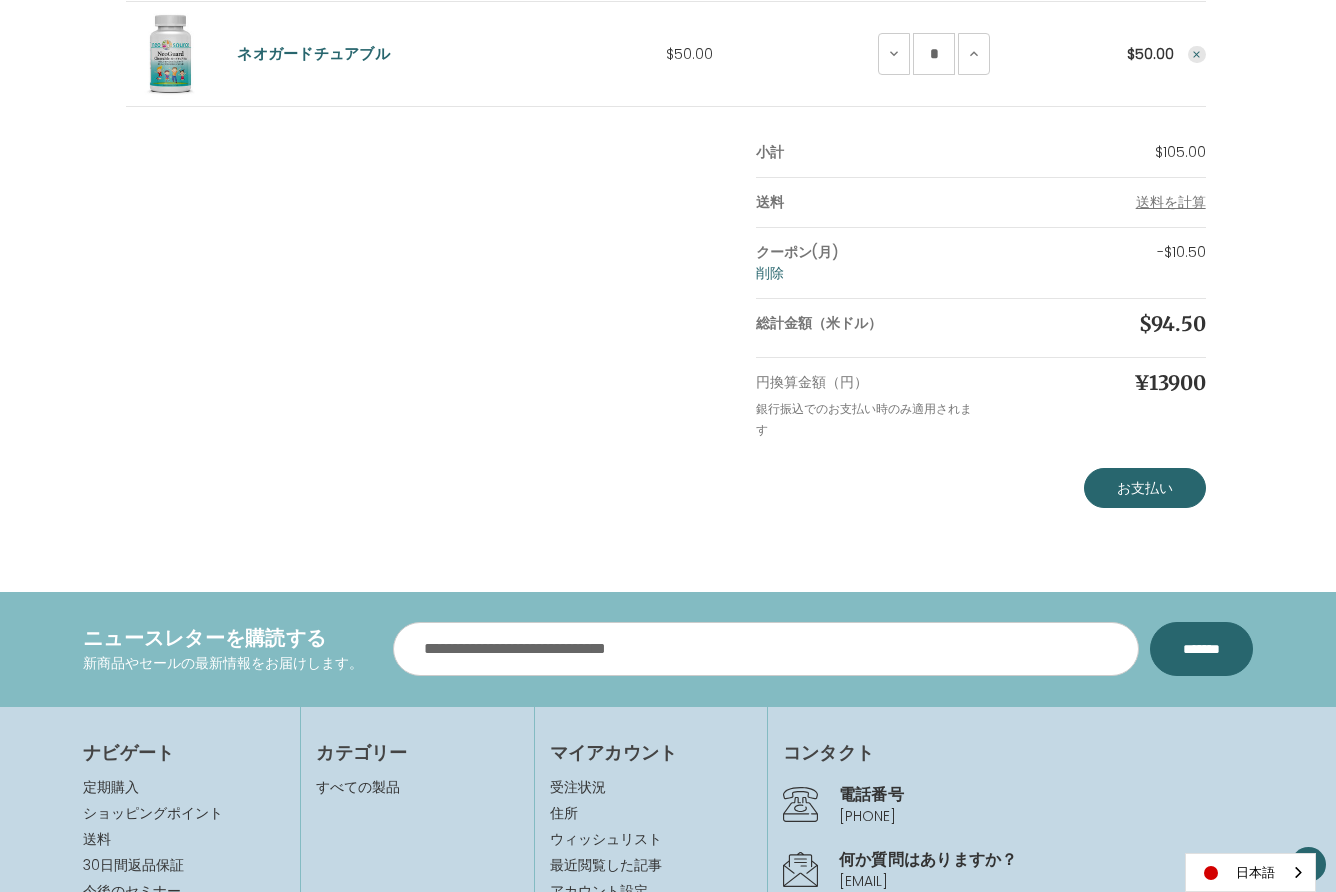 scroll, scrollTop: 817, scrollLeft: 0, axis: vertical 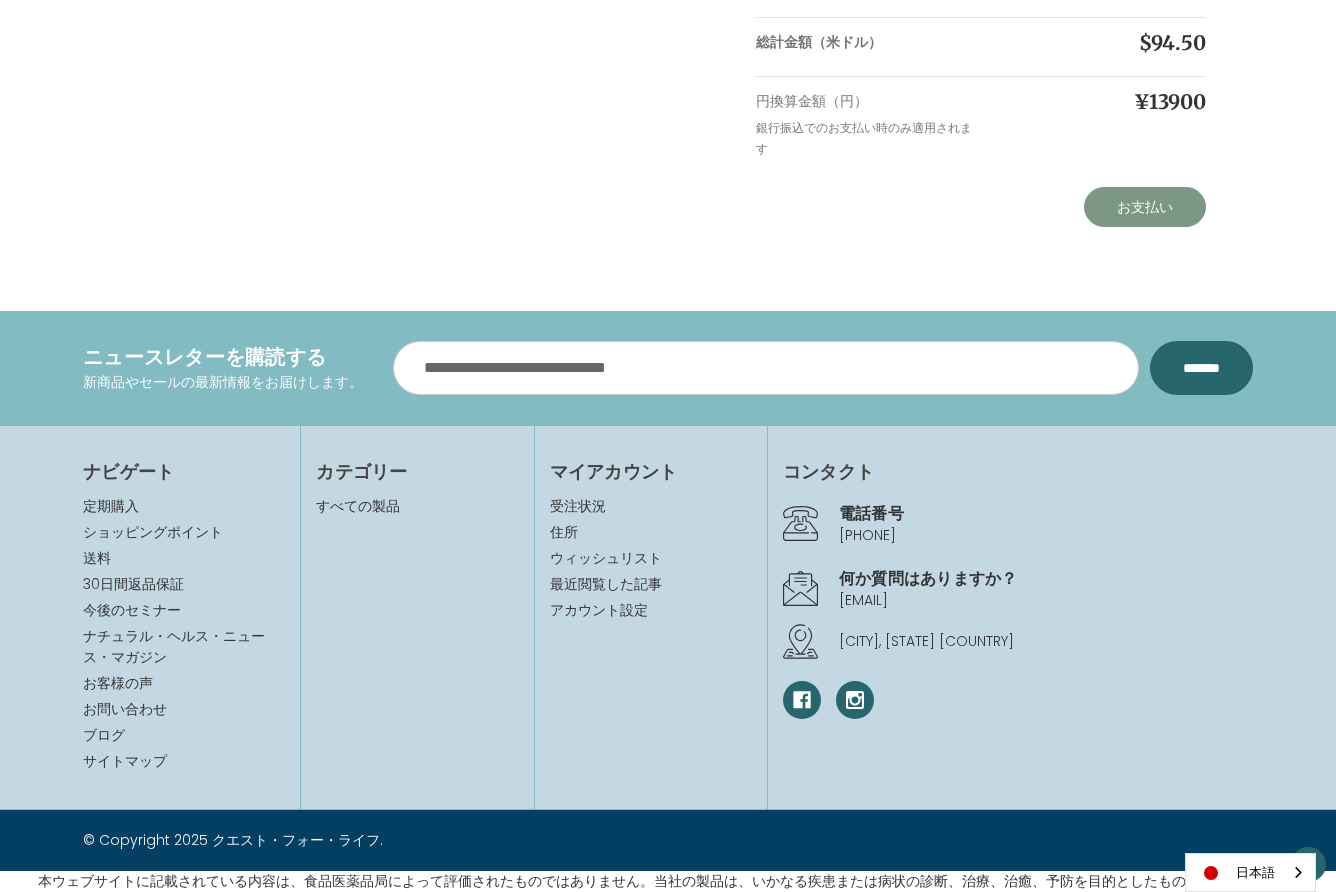 click on "お支払い" at bounding box center [1145, 207] 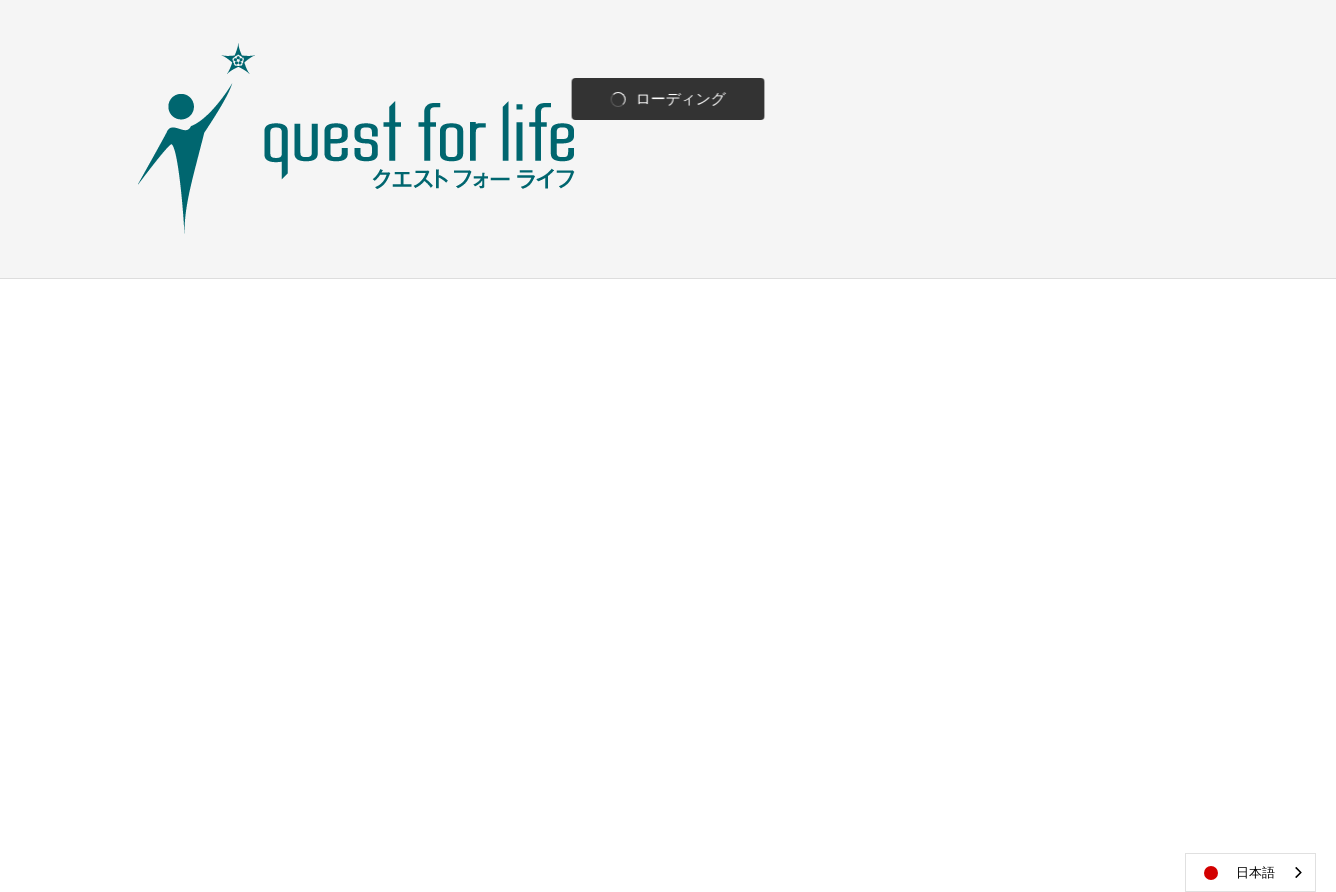 scroll, scrollTop: 0, scrollLeft: 0, axis: both 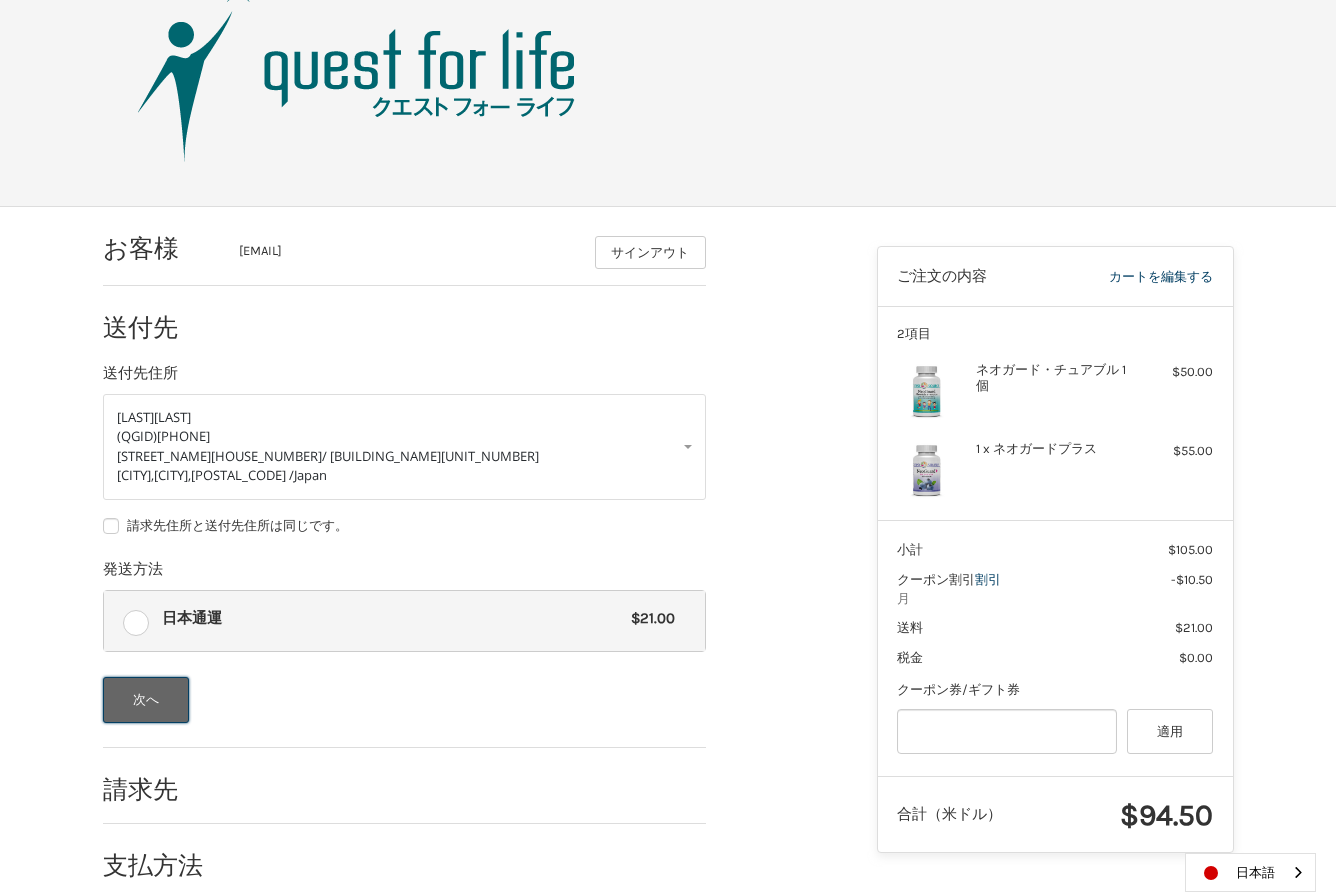 click on "次へ" at bounding box center (146, 700) 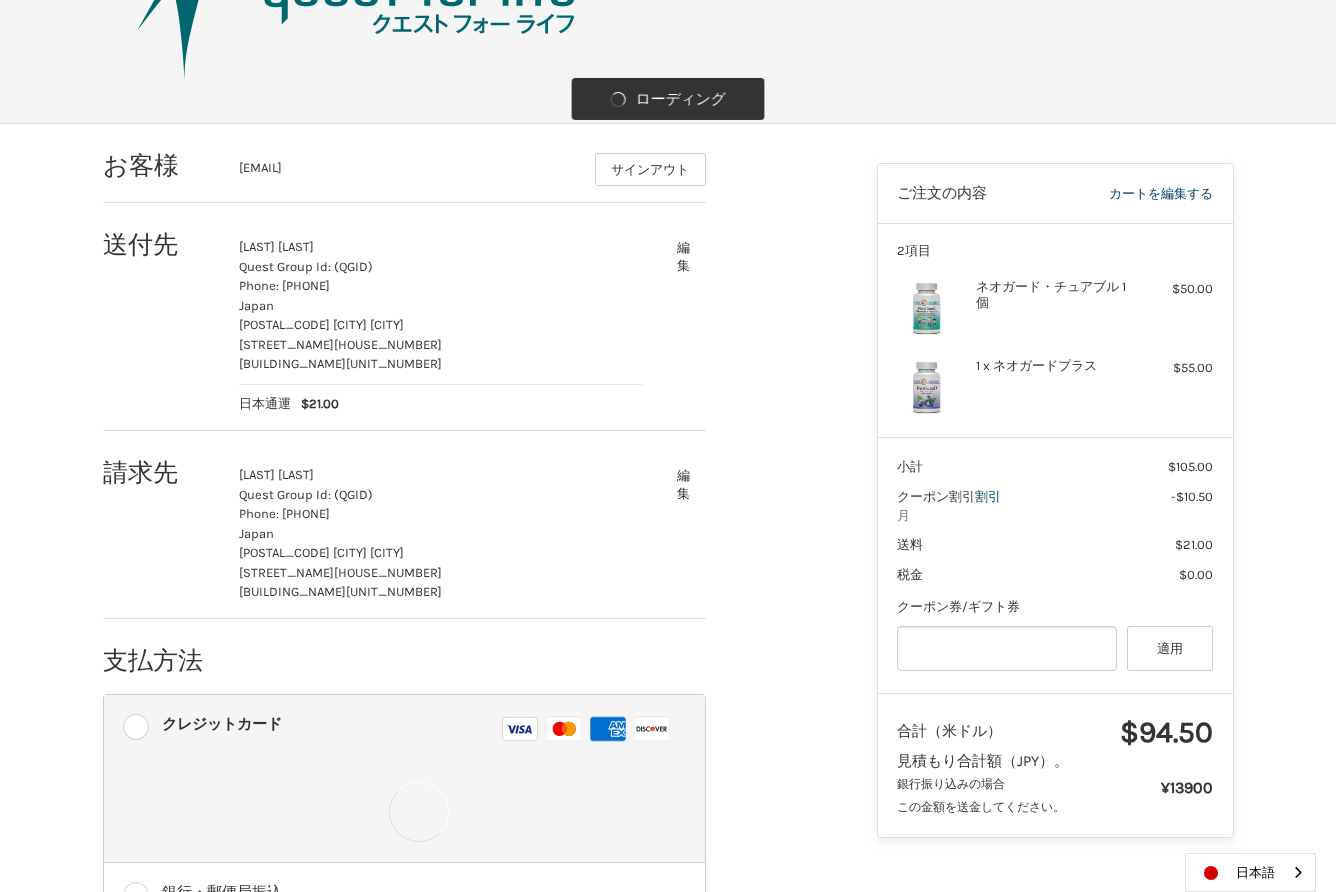scroll, scrollTop: 156, scrollLeft: 0, axis: vertical 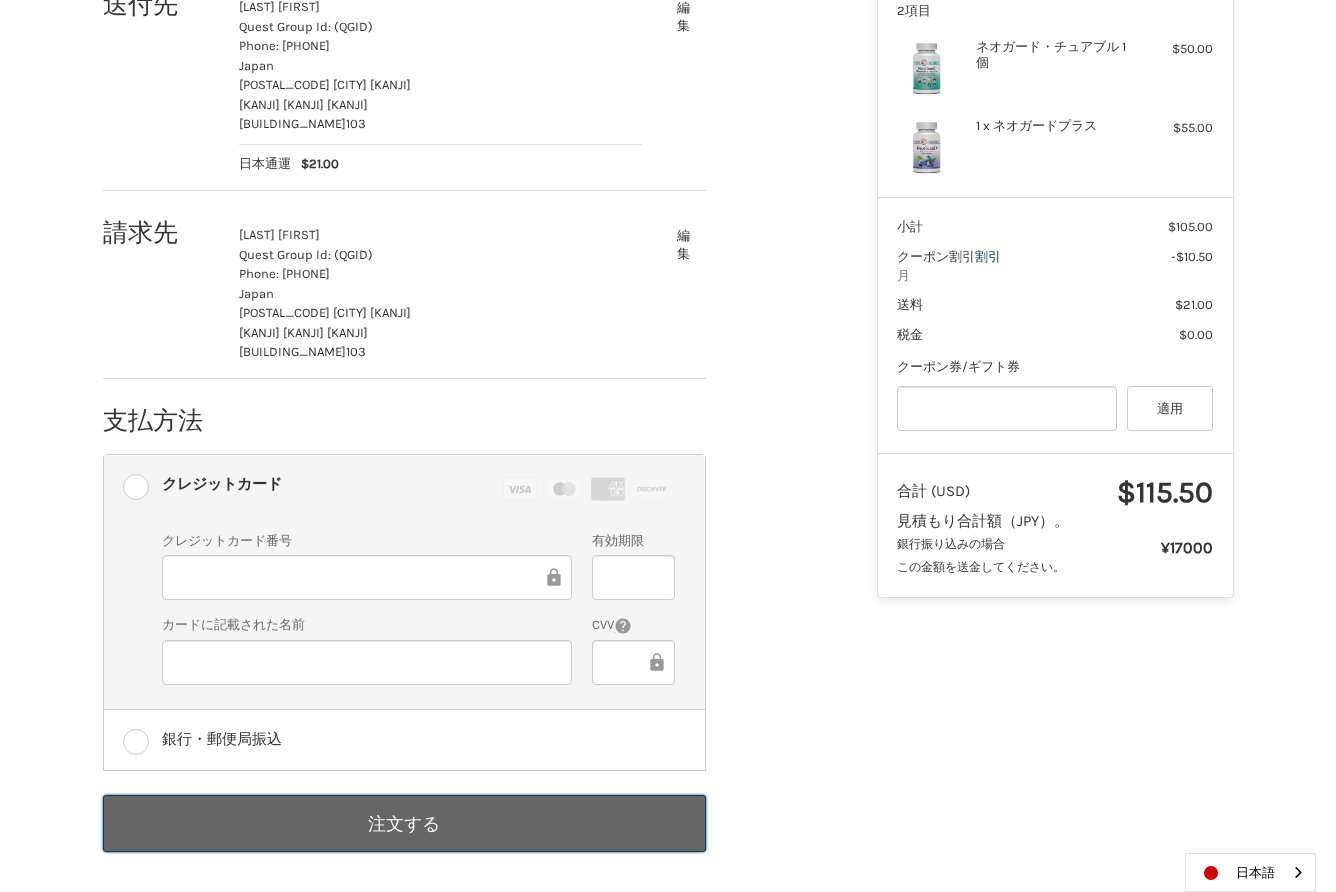 click on "注文する" at bounding box center [404, 823] 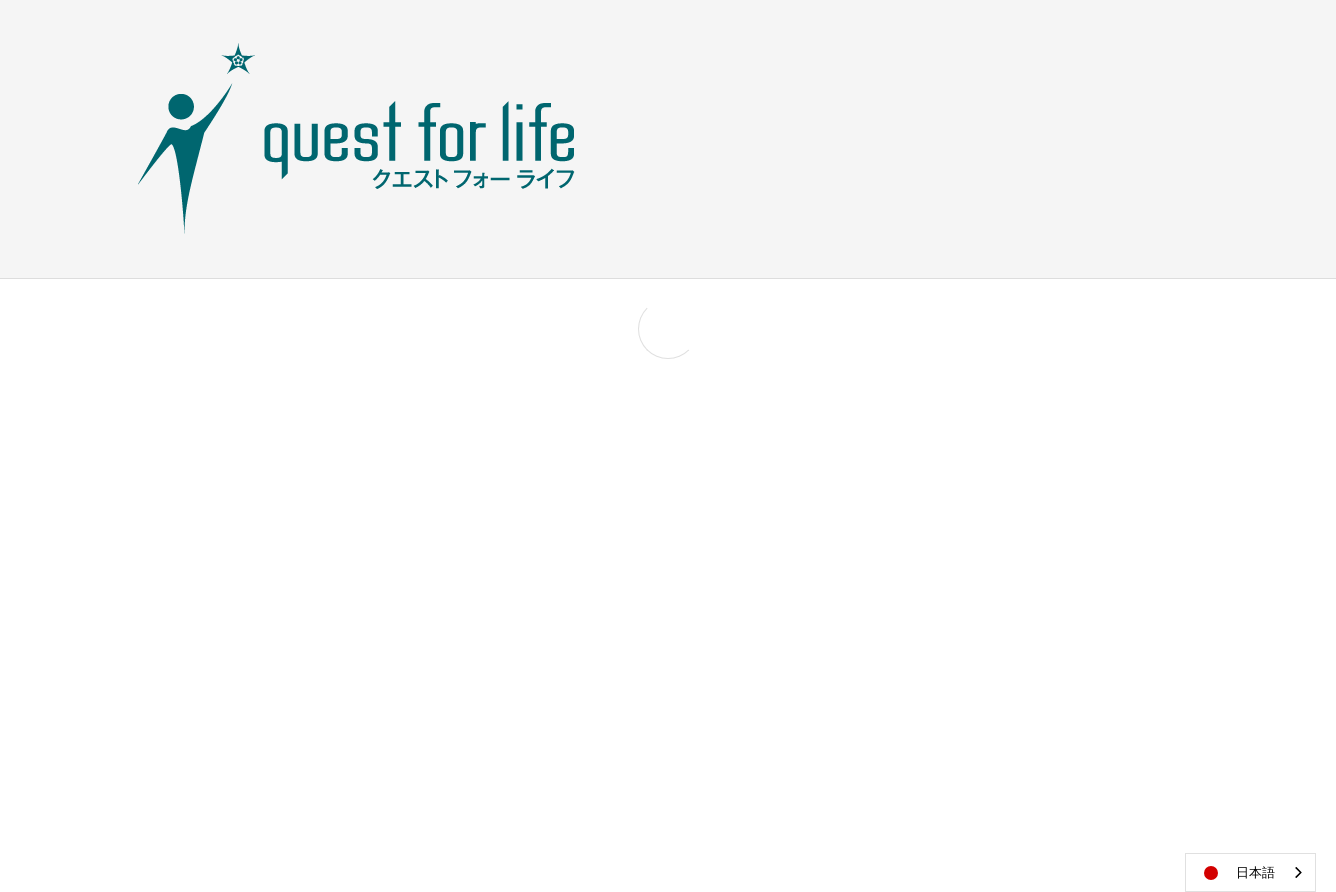 scroll, scrollTop: 0, scrollLeft: 0, axis: both 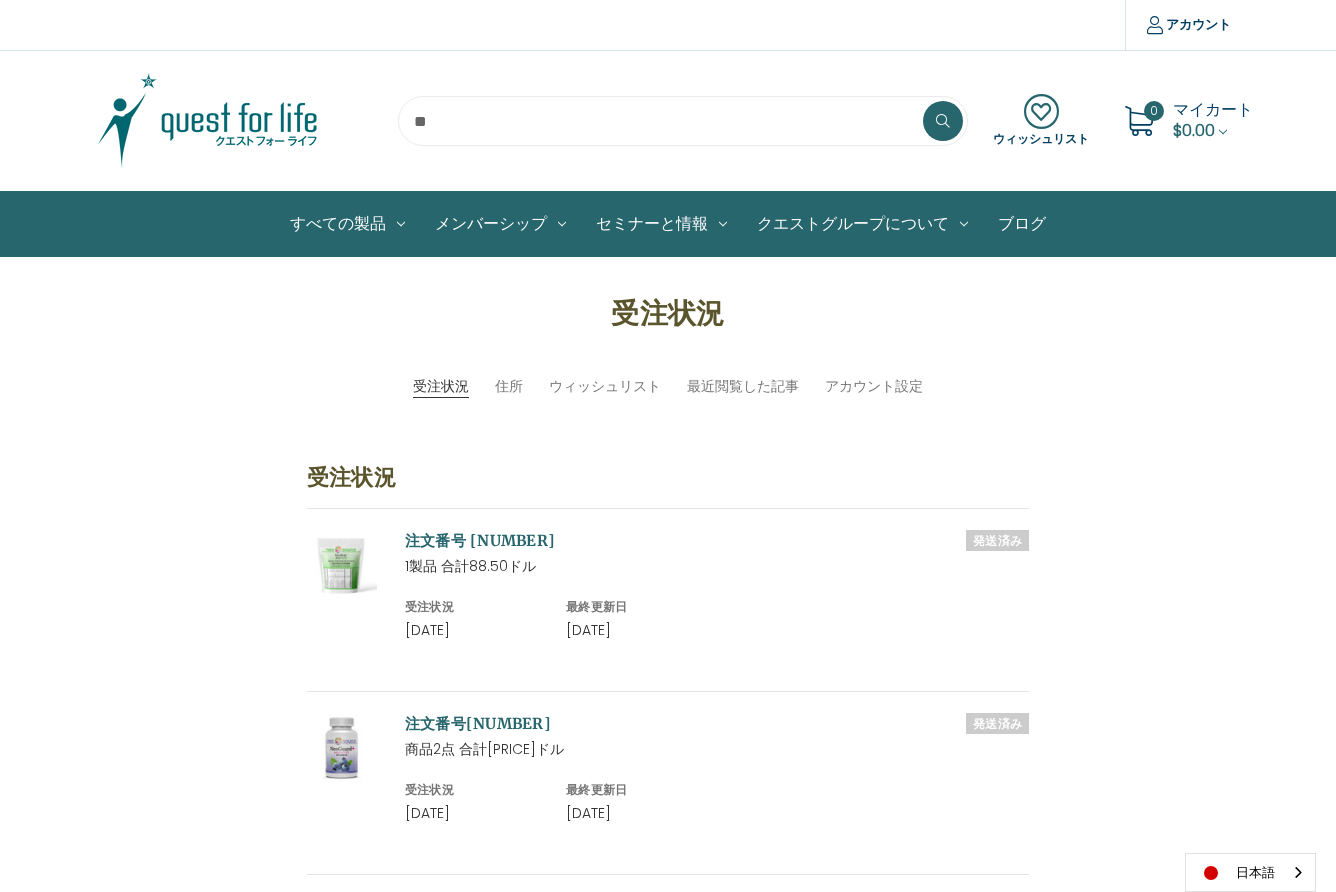 click at bounding box center (683, 121) 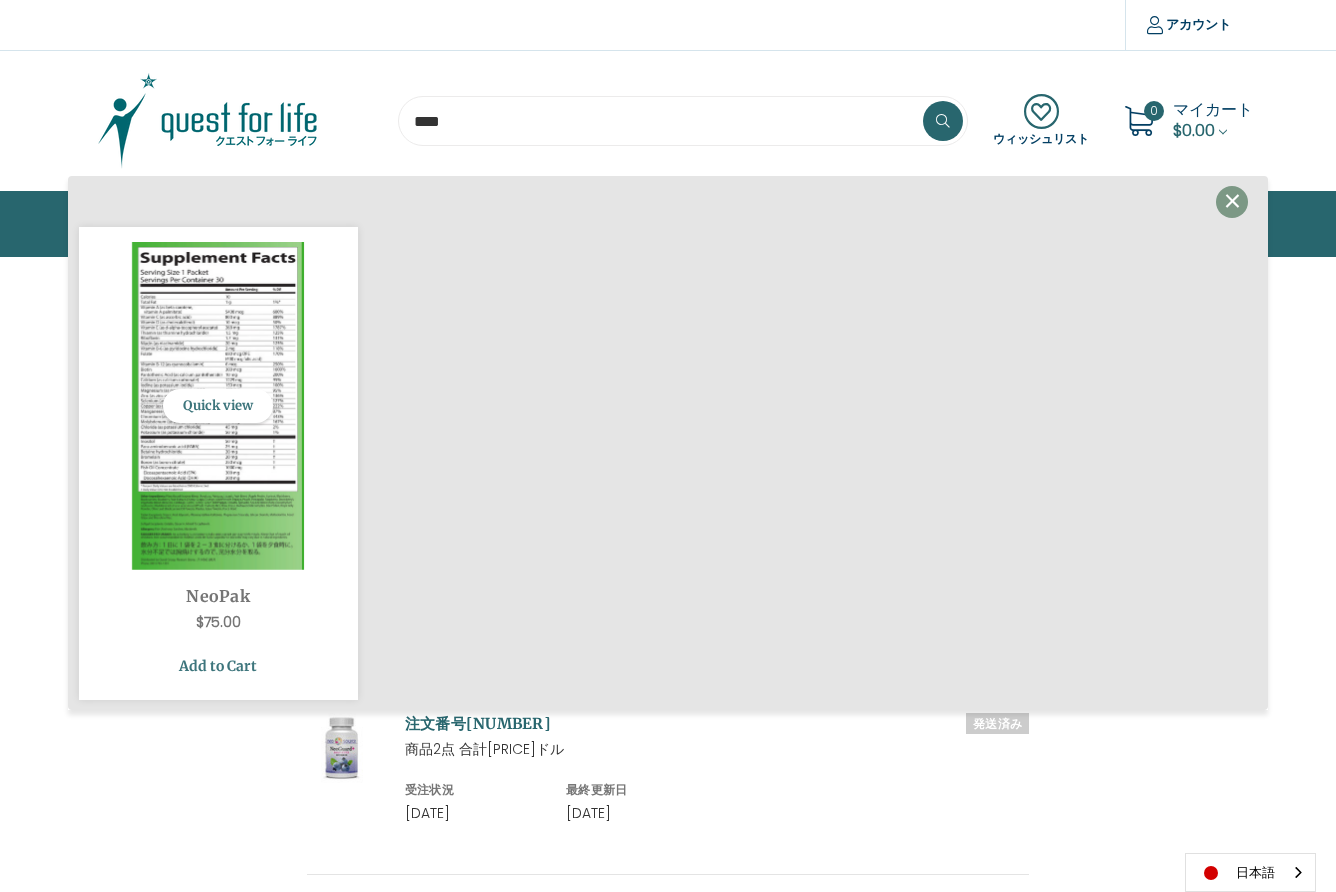 type on "****" 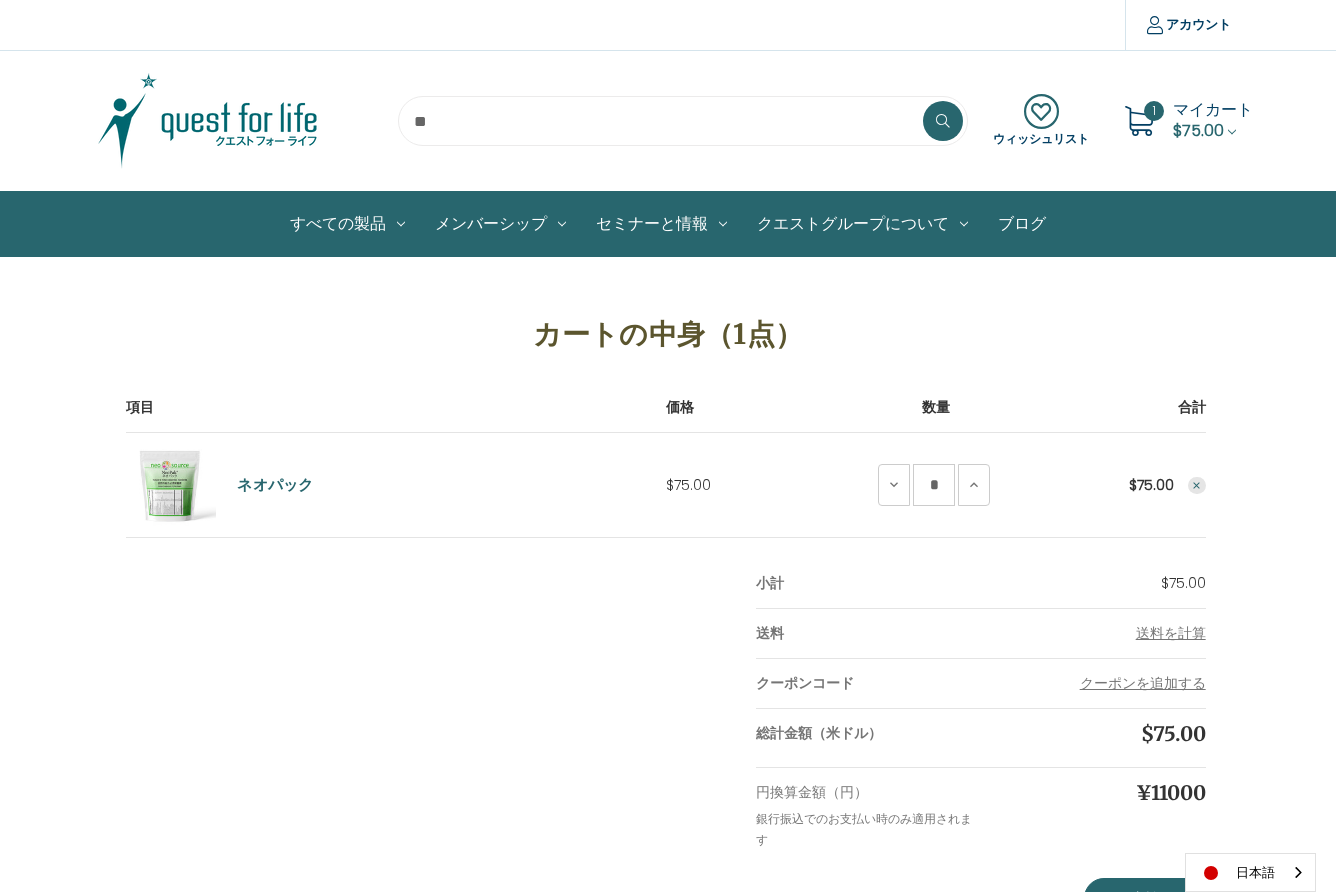 scroll, scrollTop: 0, scrollLeft: 0, axis: both 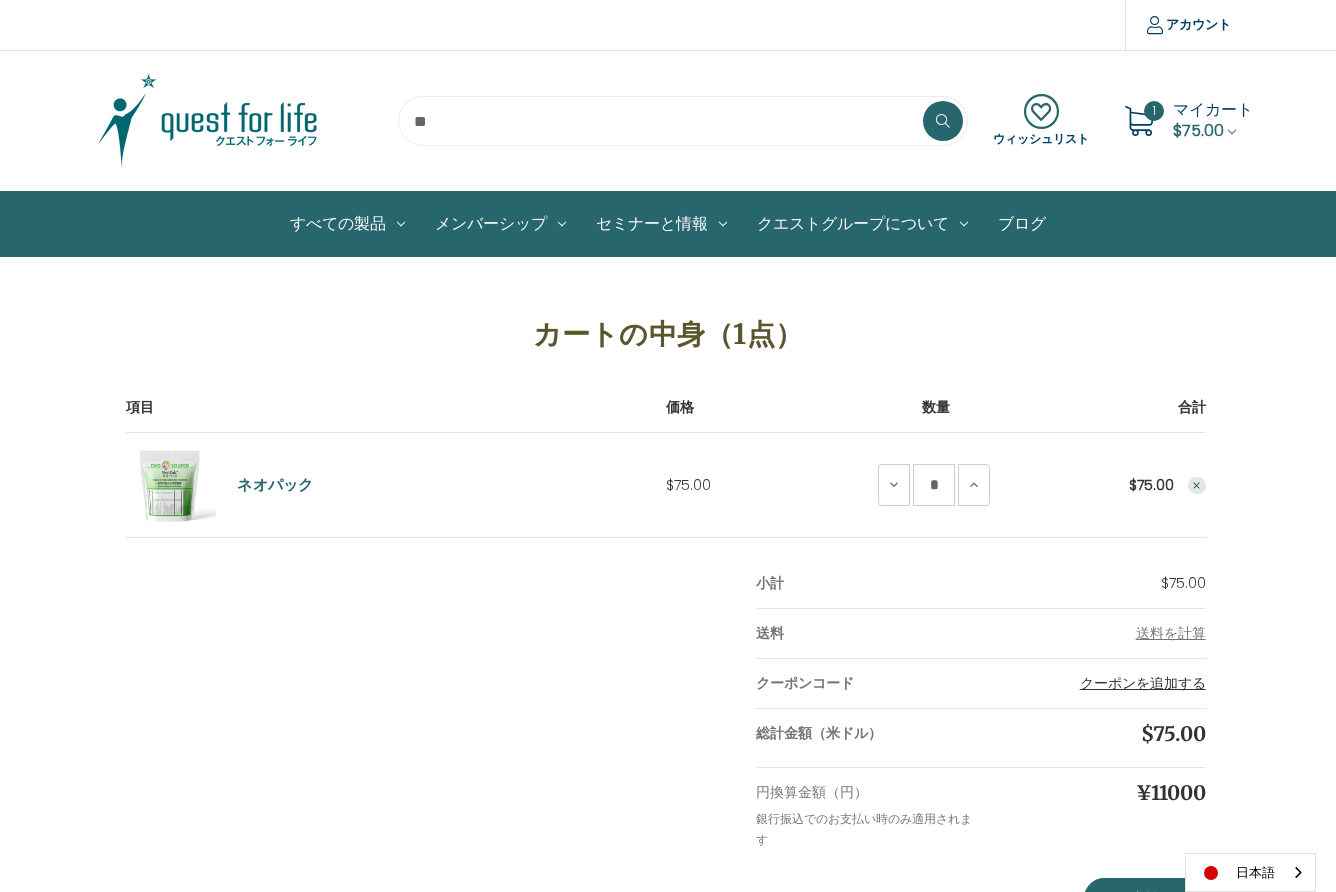 click on "クーポンを追加する" at bounding box center (1143, 683) 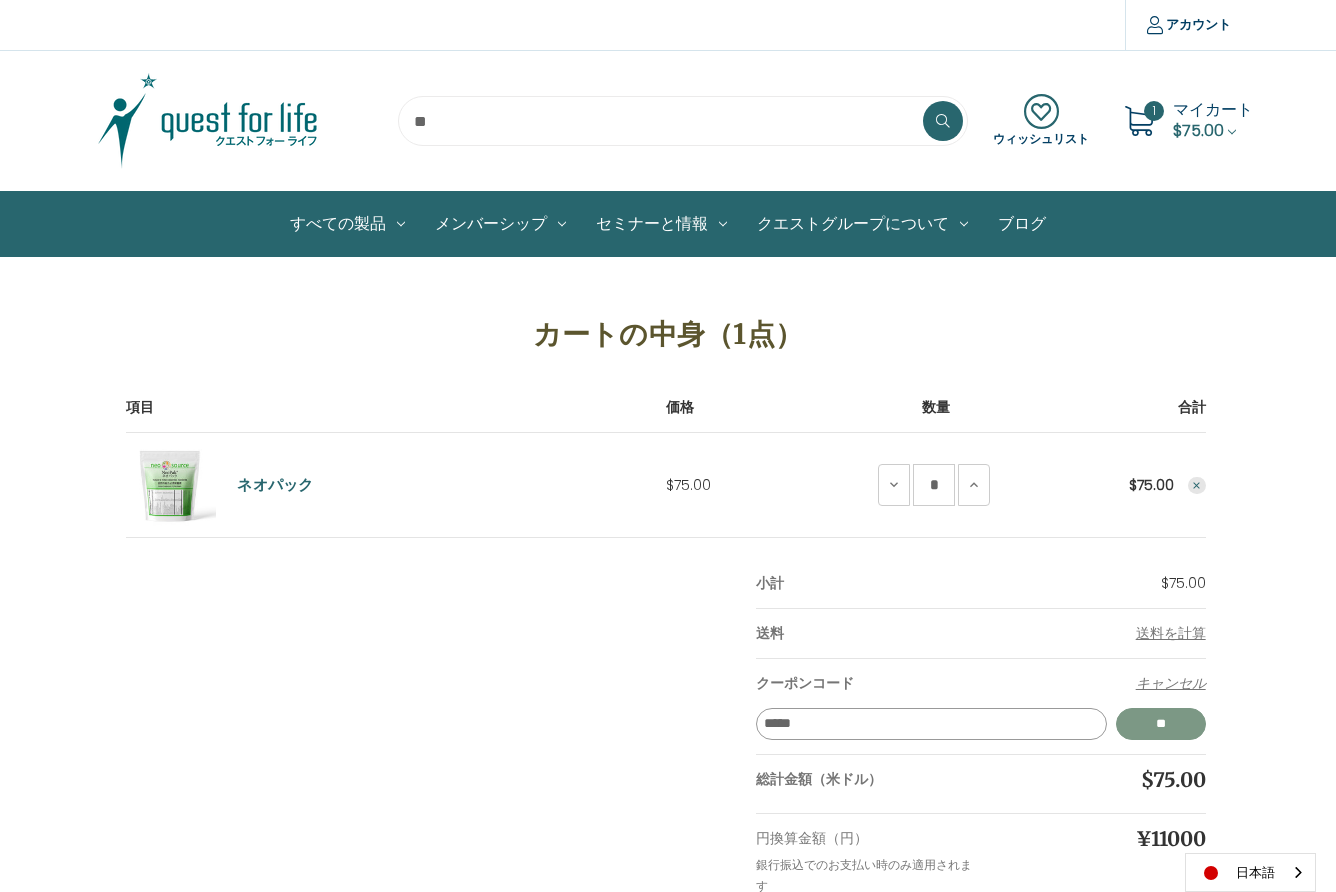 type on "*****" 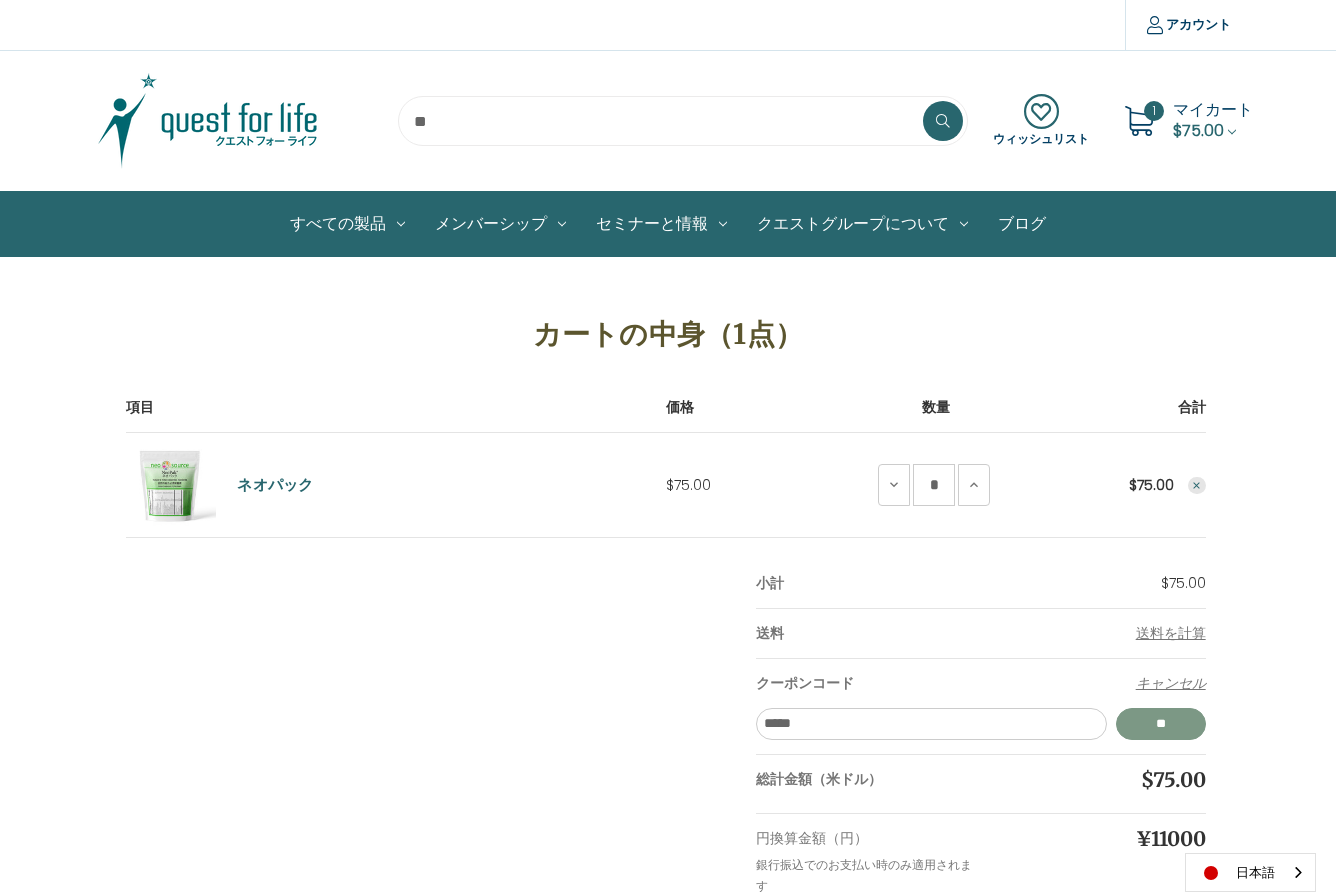 click on "**" at bounding box center [1161, 724] 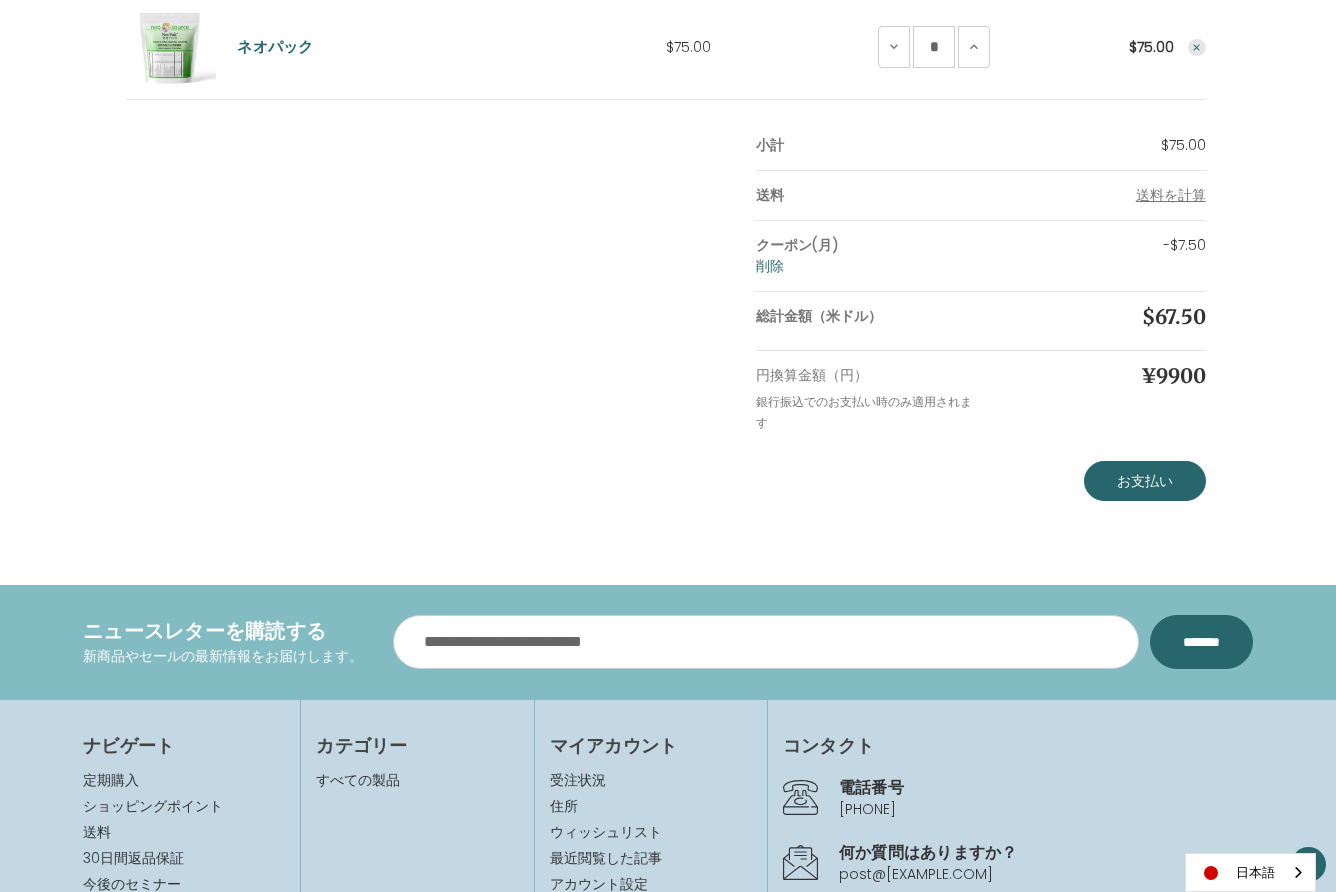 scroll, scrollTop: 468, scrollLeft: 0, axis: vertical 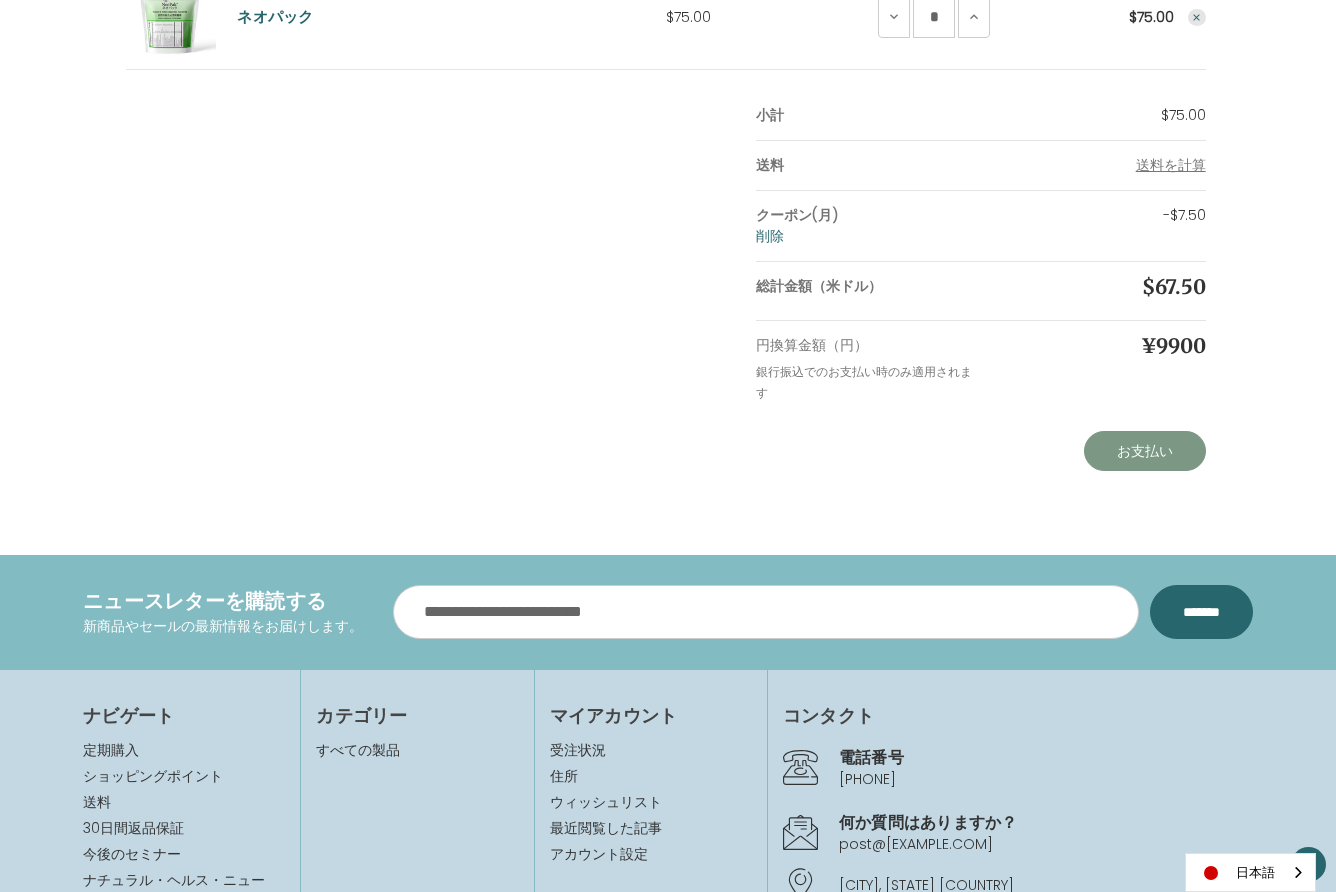 click on "お支払い" at bounding box center [1145, 451] 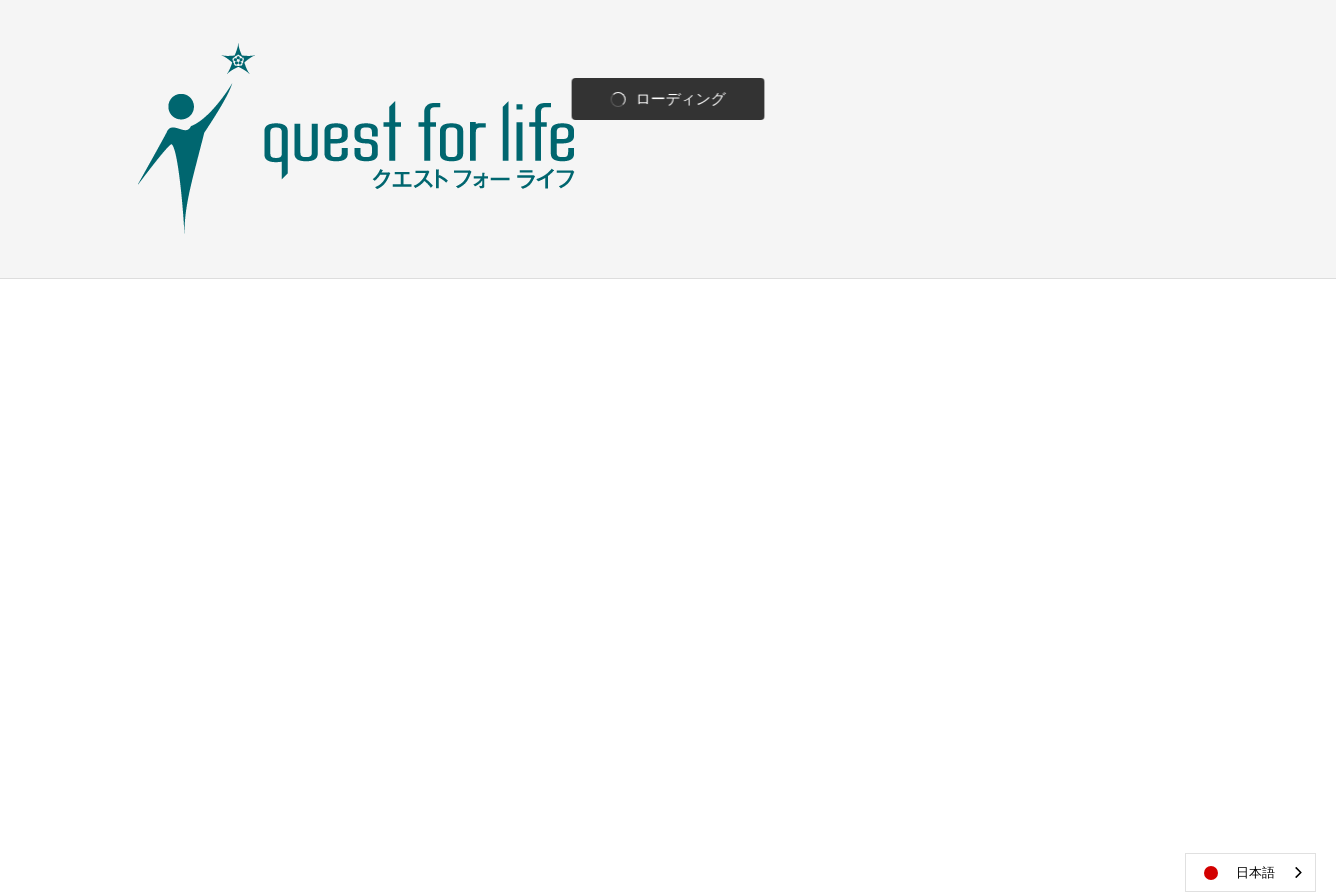 scroll, scrollTop: 0, scrollLeft: 0, axis: both 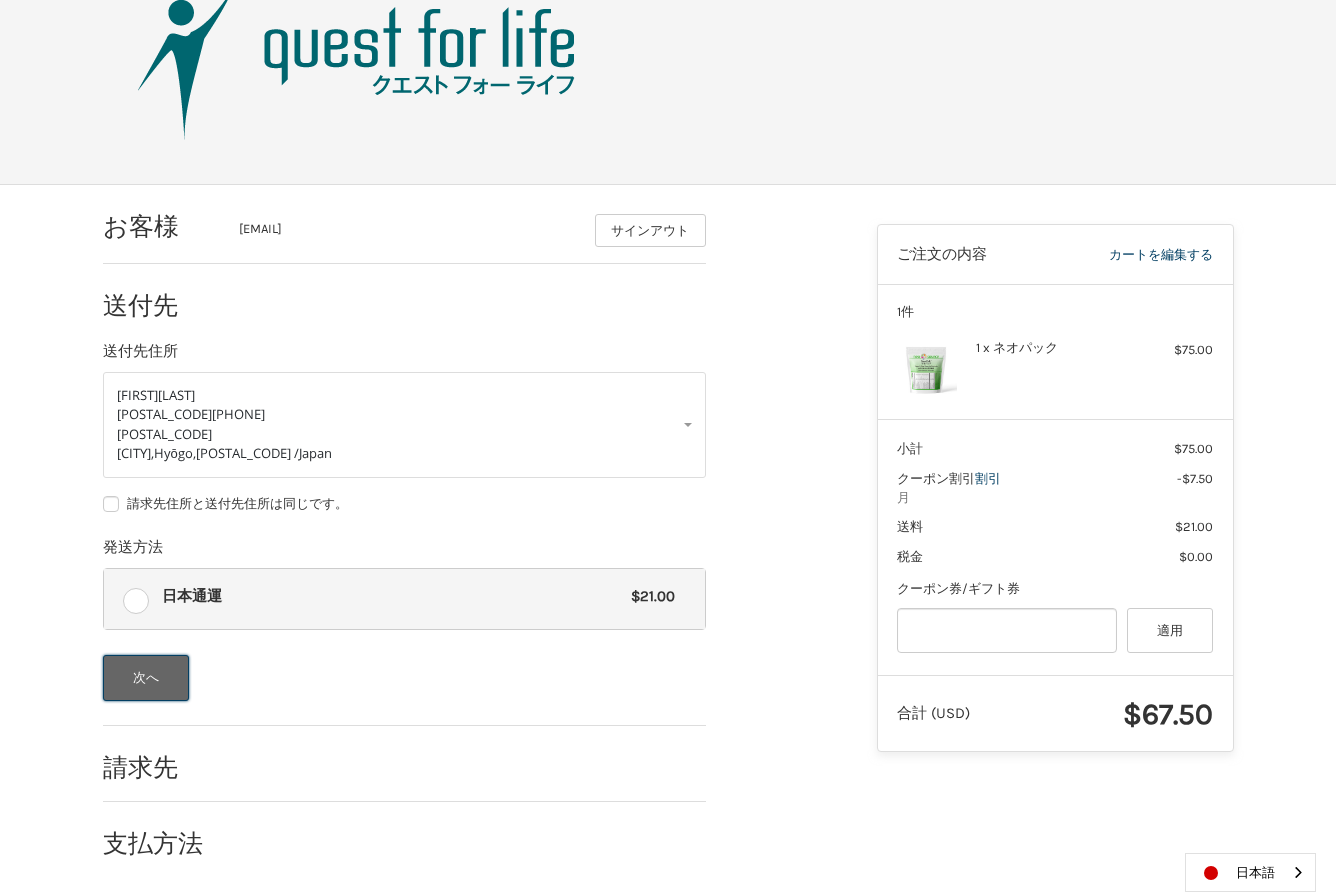 click on "次へ" at bounding box center (146, 678) 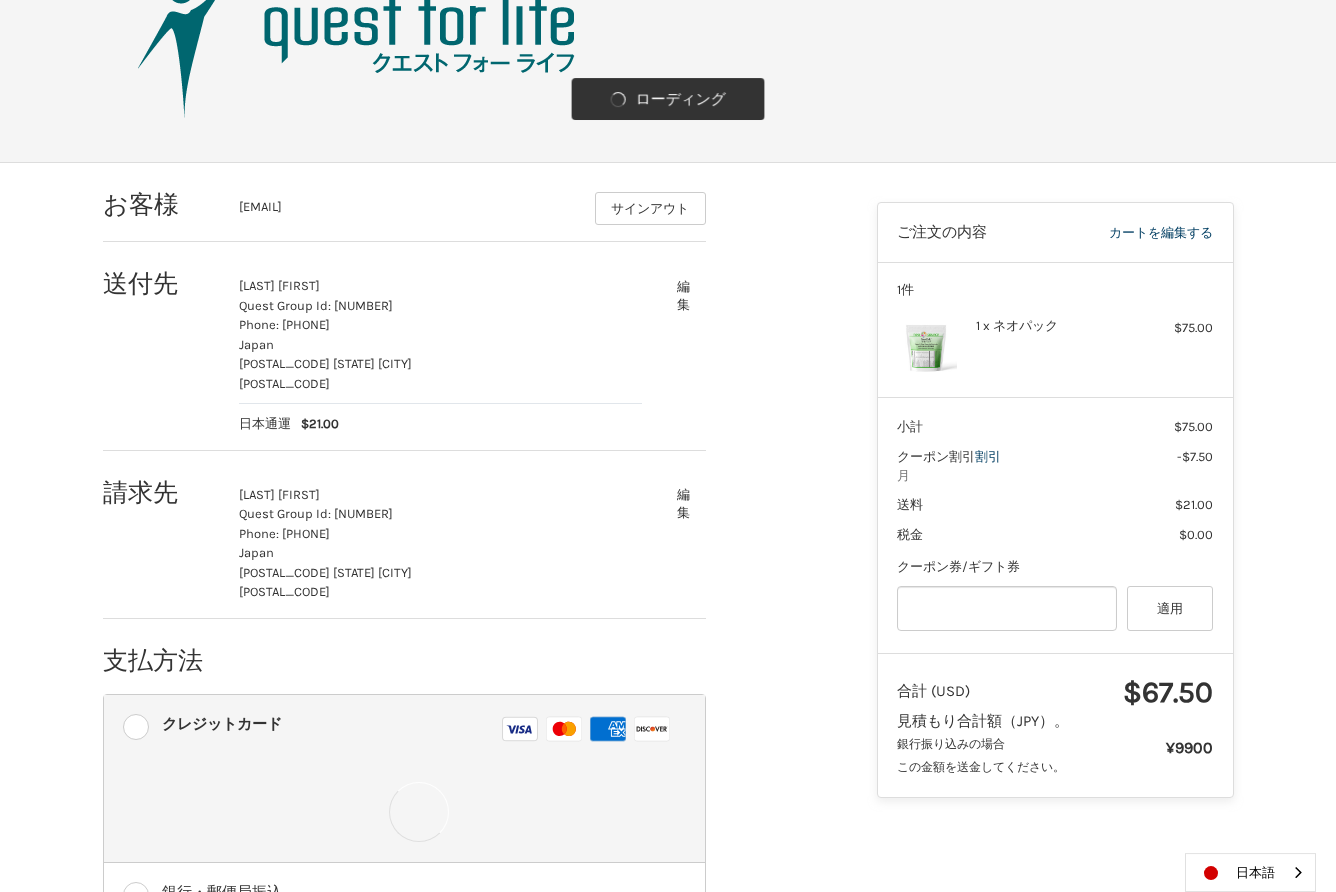 scroll, scrollTop: 117, scrollLeft: 0, axis: vertical 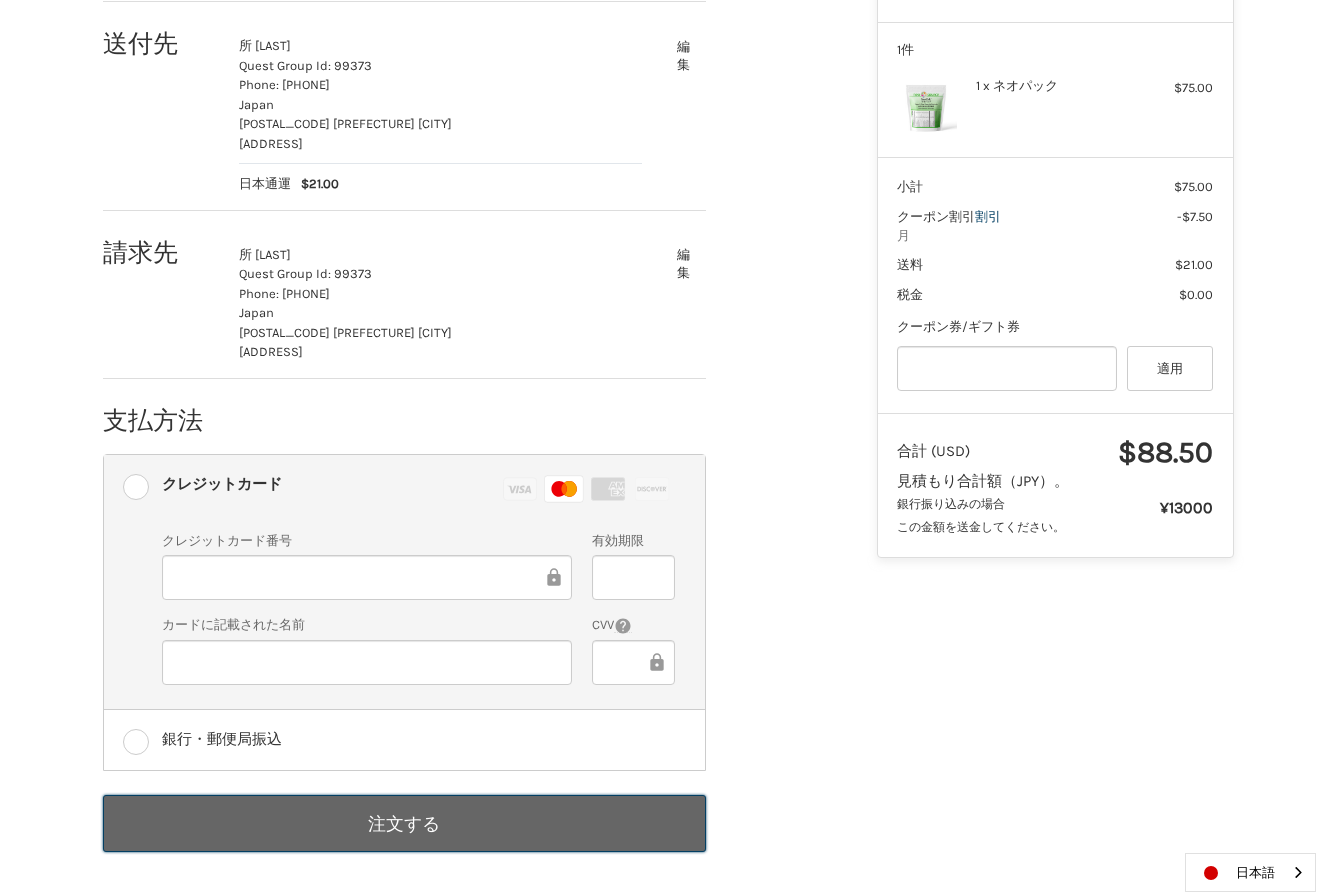 click on "注文する" at bounding box center (404, 823) 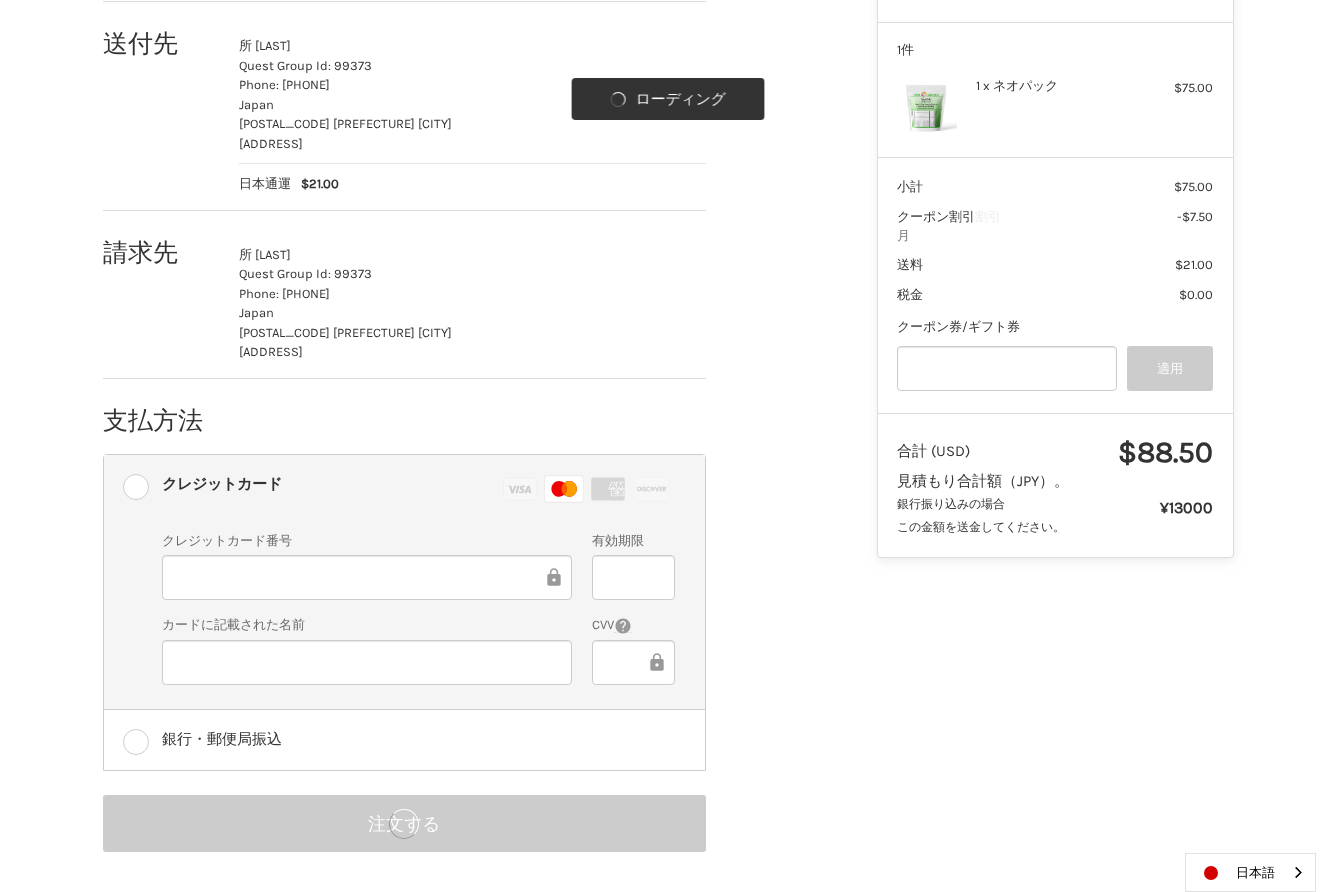 scroll, scrollTop: 0, scrollLeft: 0, axis: both 